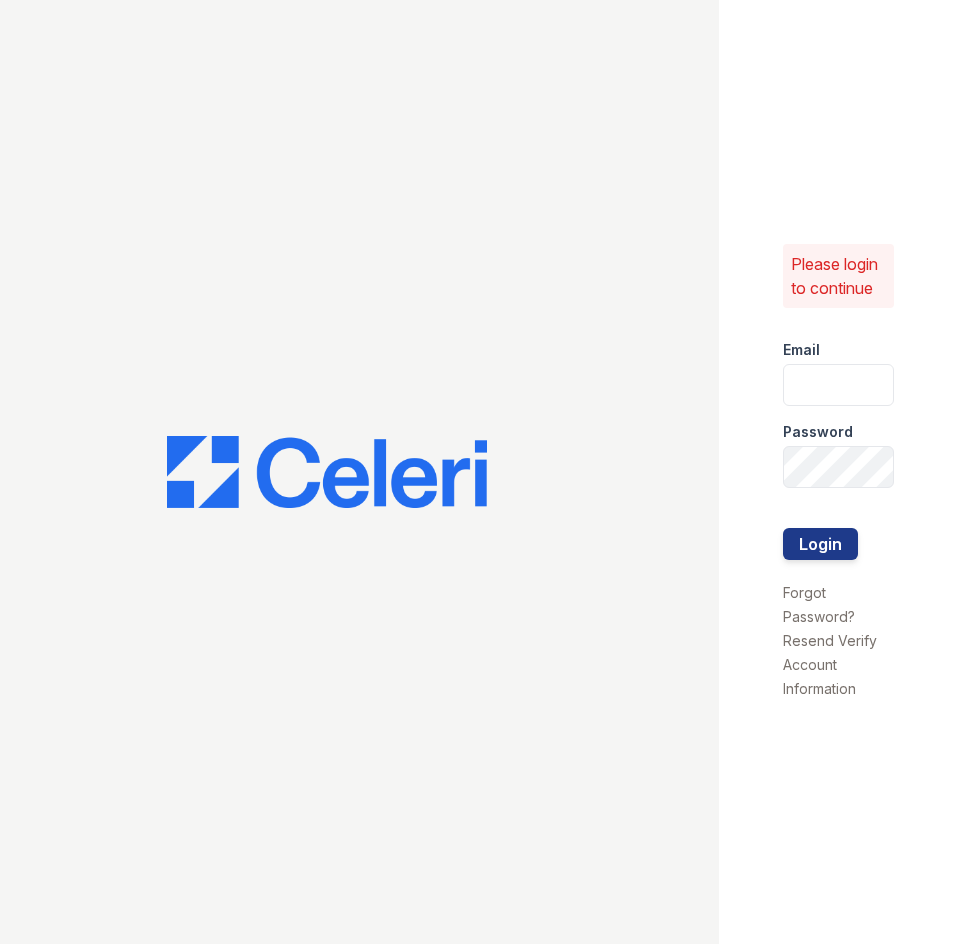 scroll, scrollTop: 0, scrollLeft: 0, axis: both 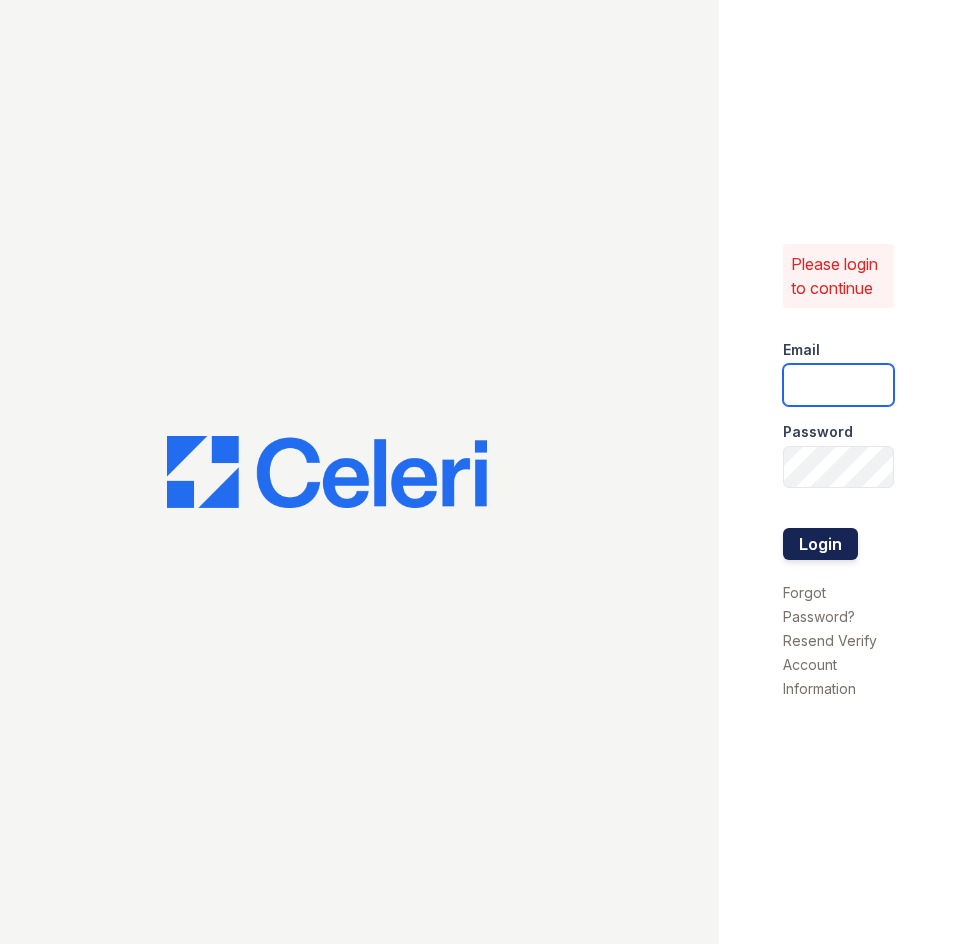 type on "siniguez@trinity-pm.com" 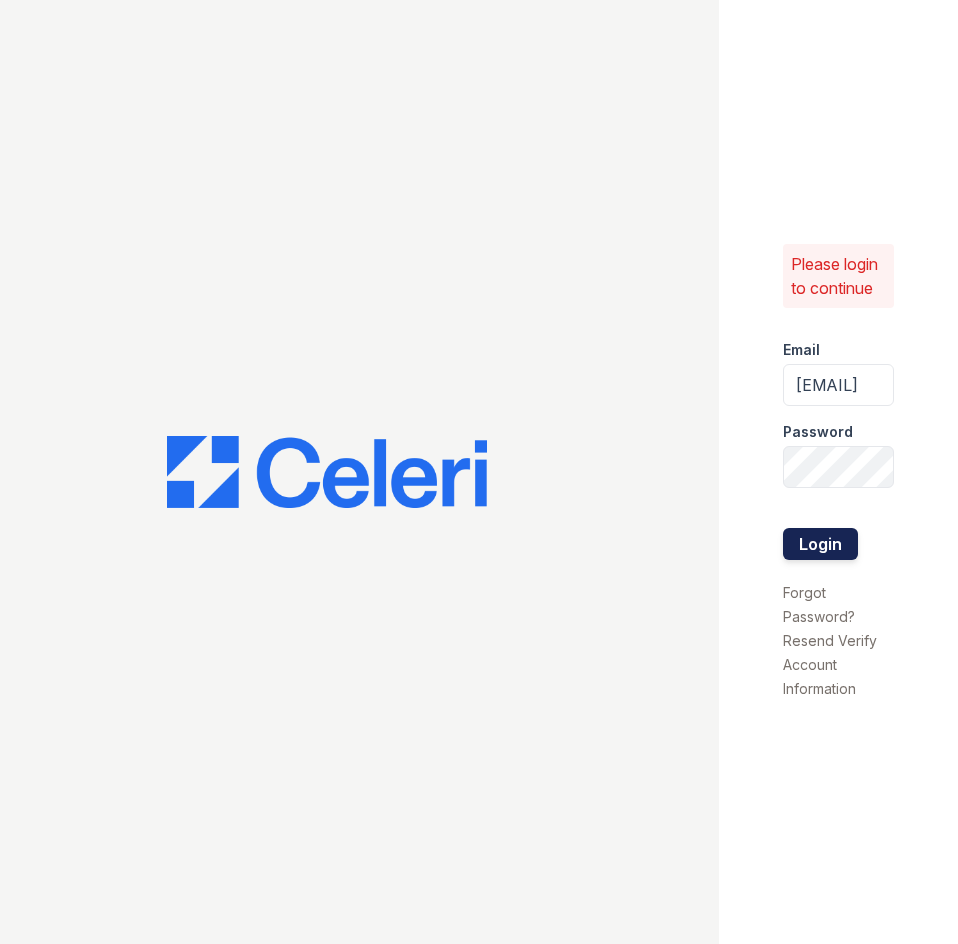 click on "Login" at bounding box center (820, 544) 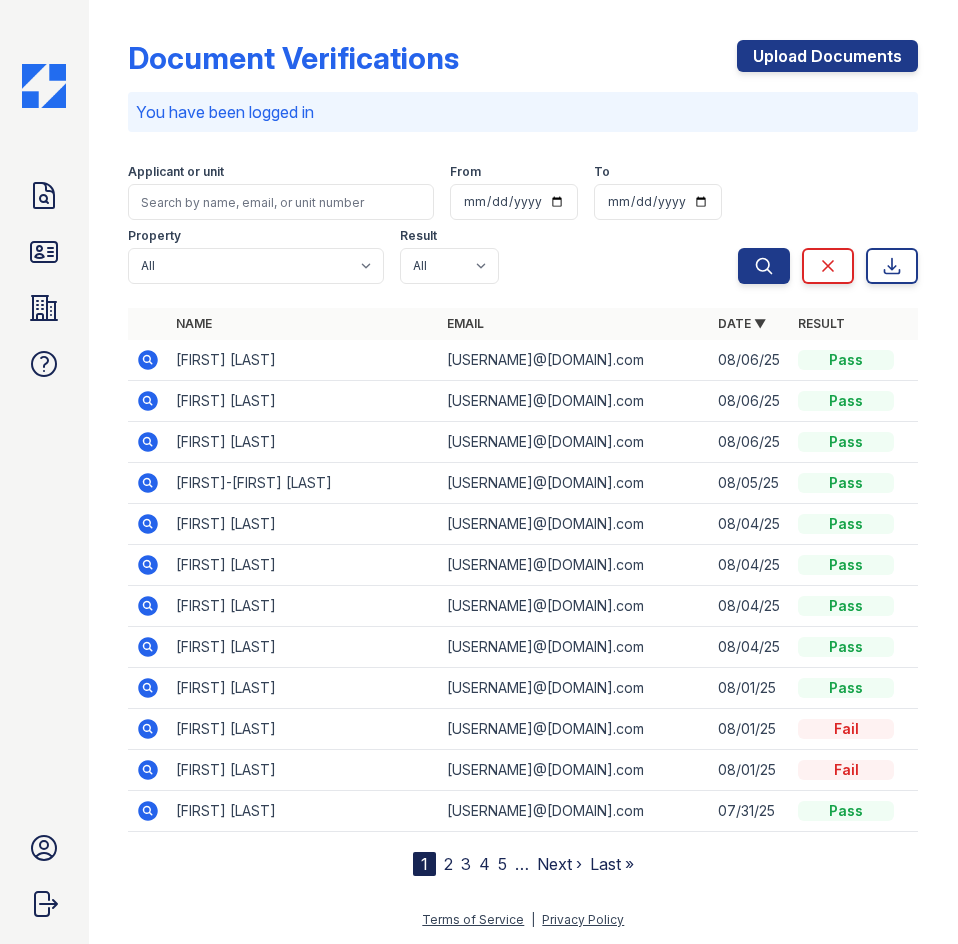 scroll, scrollTop: 0, scrollLeft: 0, axis: both 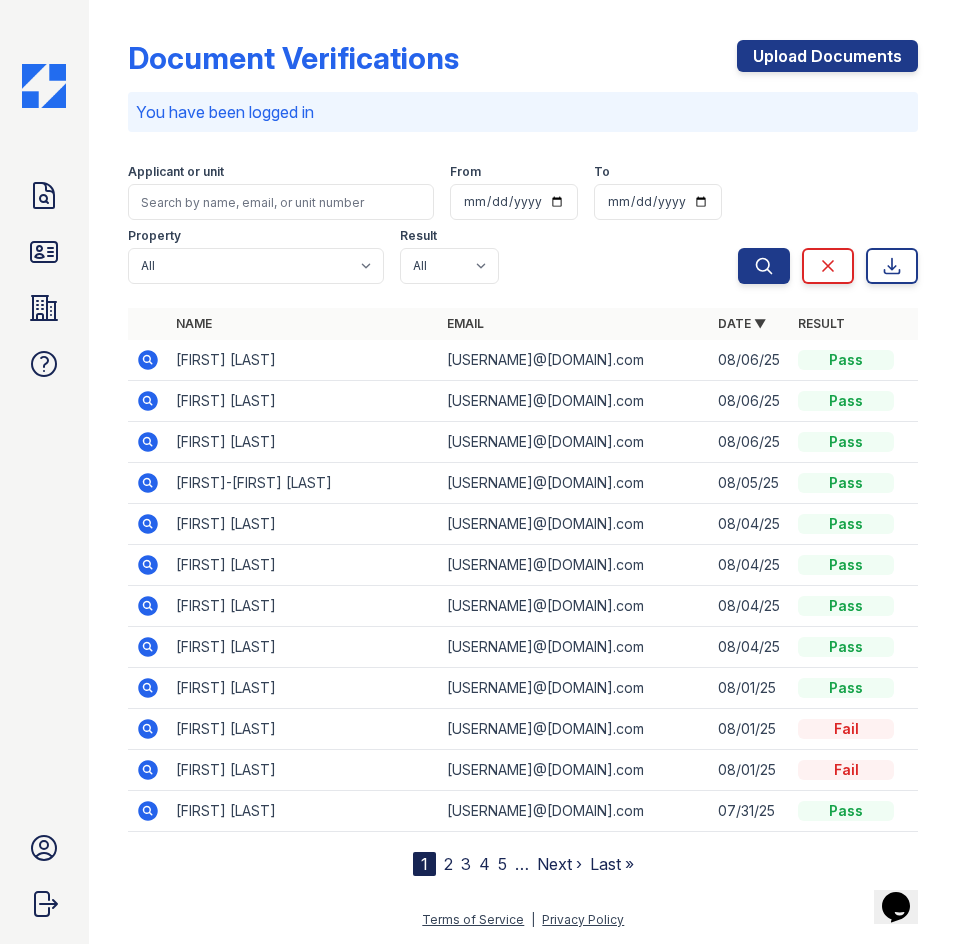 click 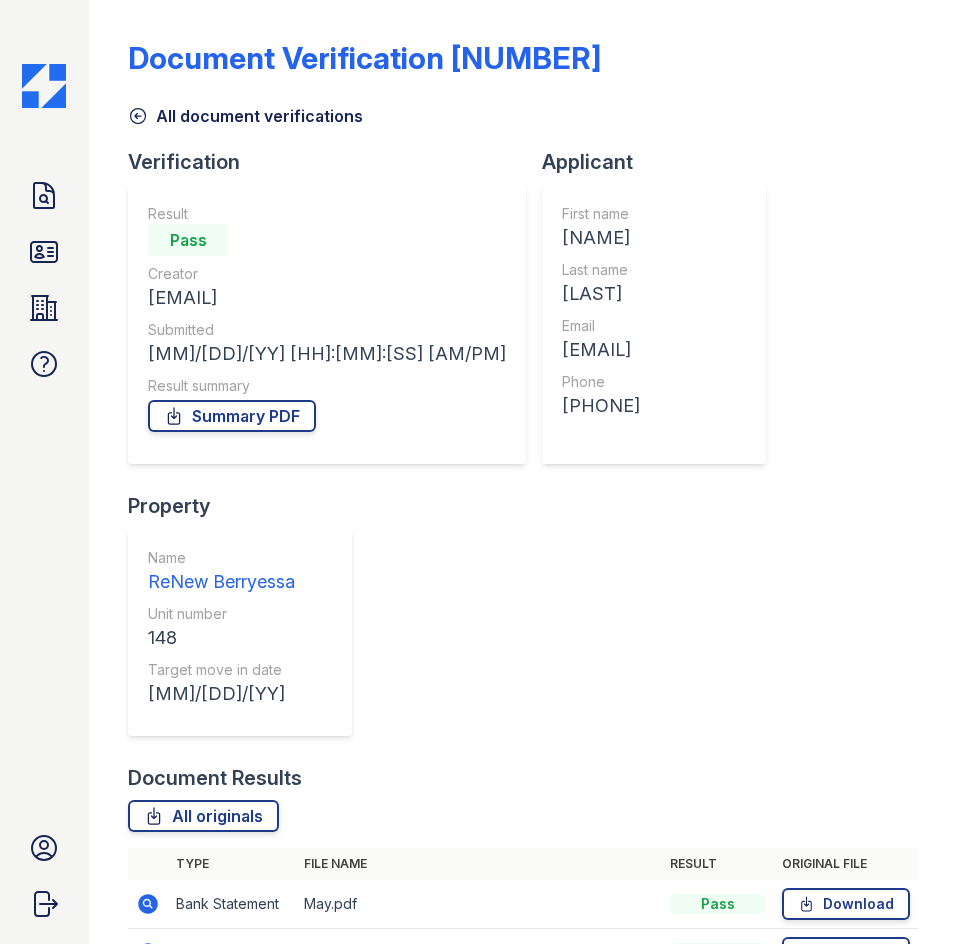 scroll, scrollTop: 0, scrollLeft: 0, axis: both 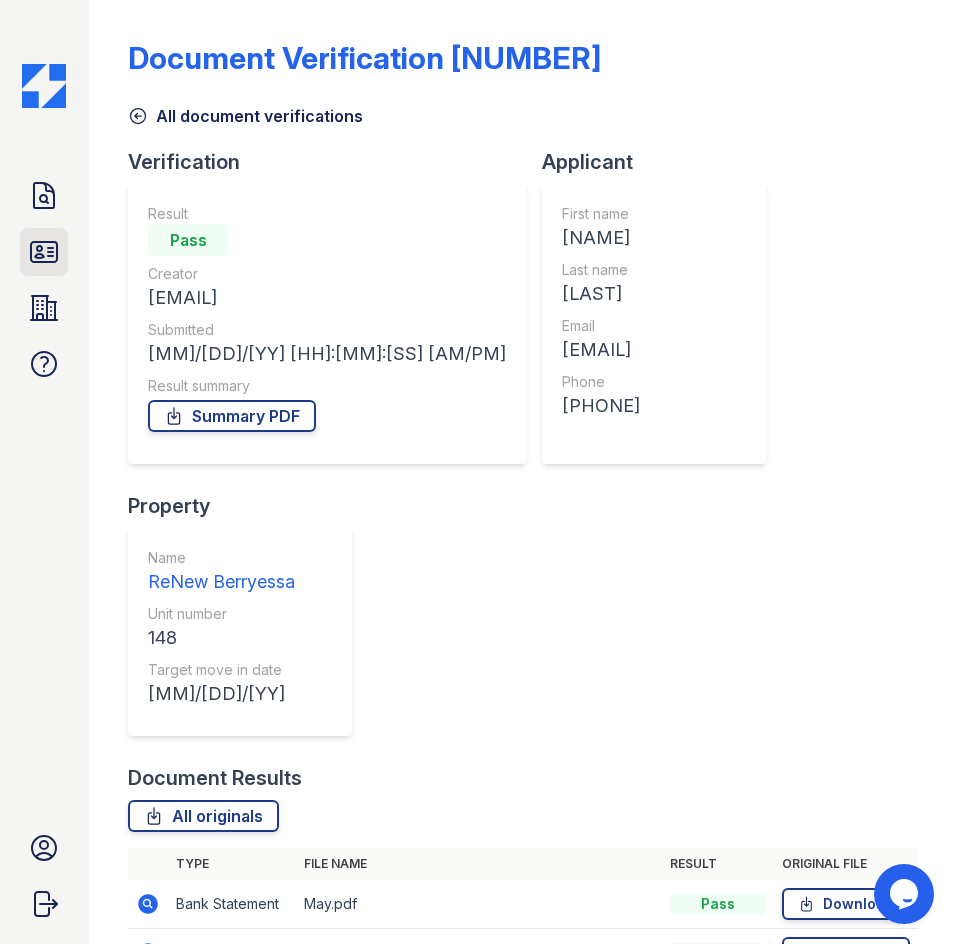 click 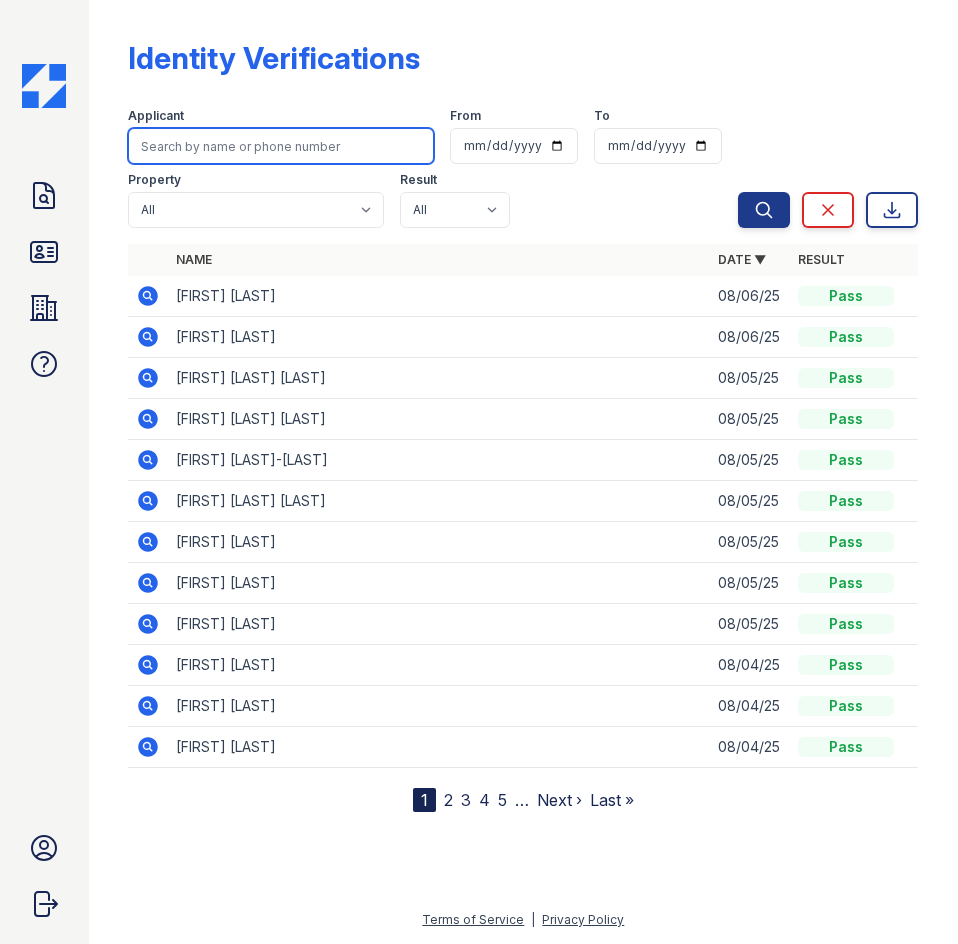 click at bounding box center [281, 146] 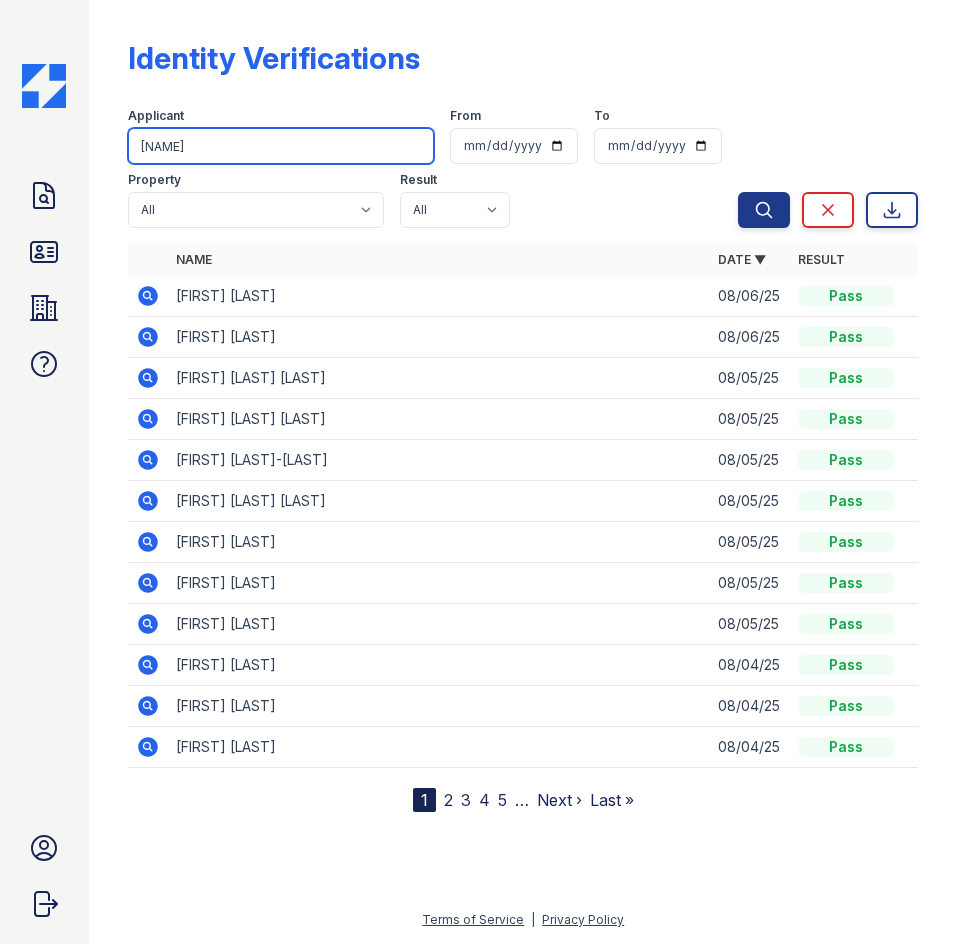 type on "[NAME]" 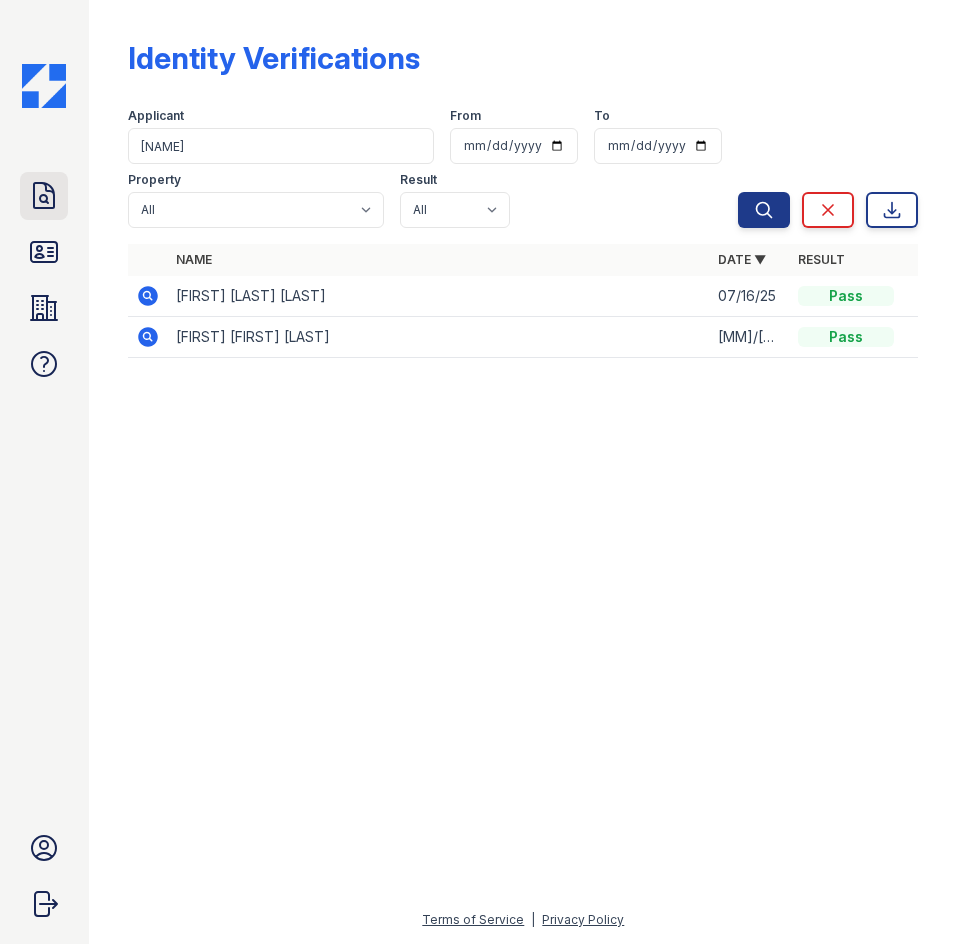 click 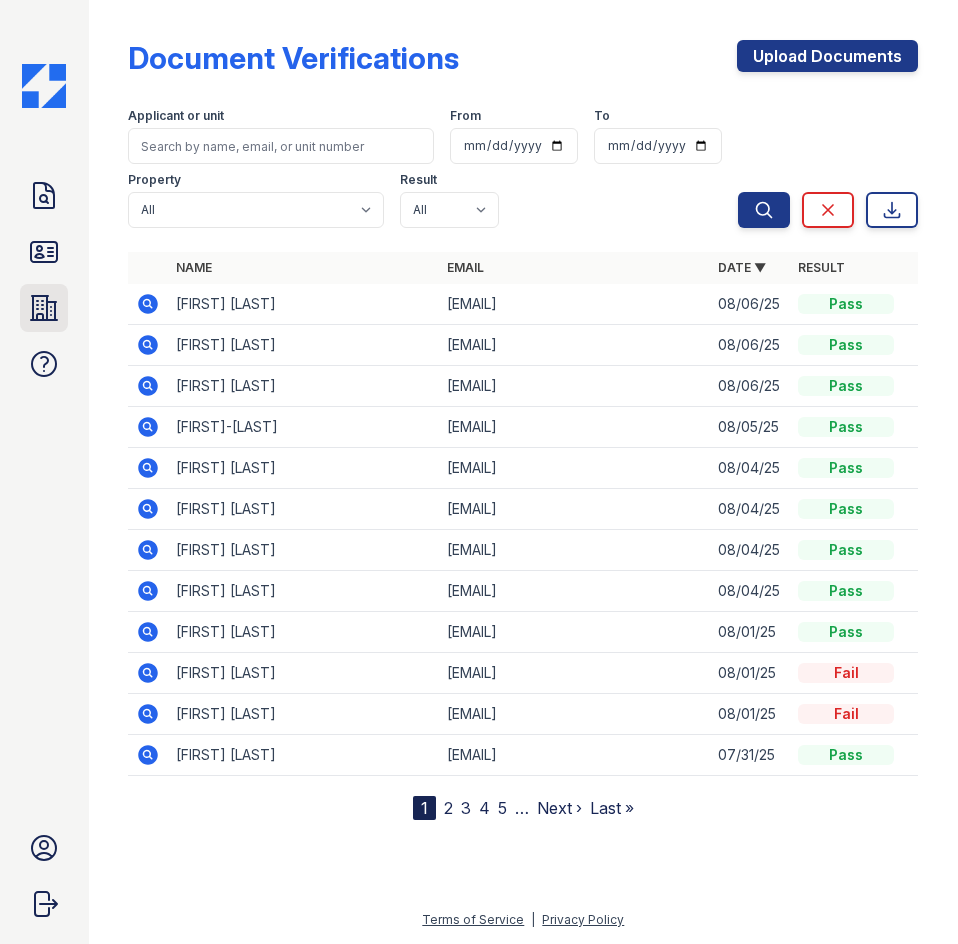 click 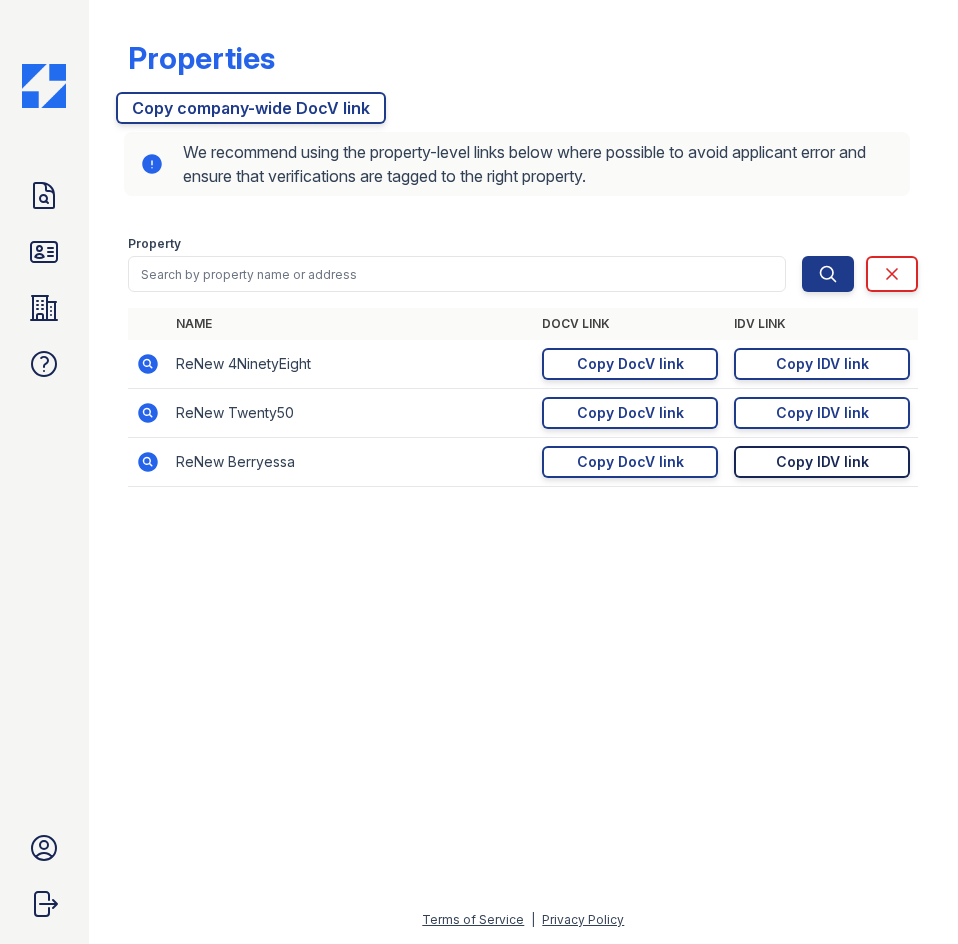 click on "Copy IDV link" at bounding box center [822, 462] 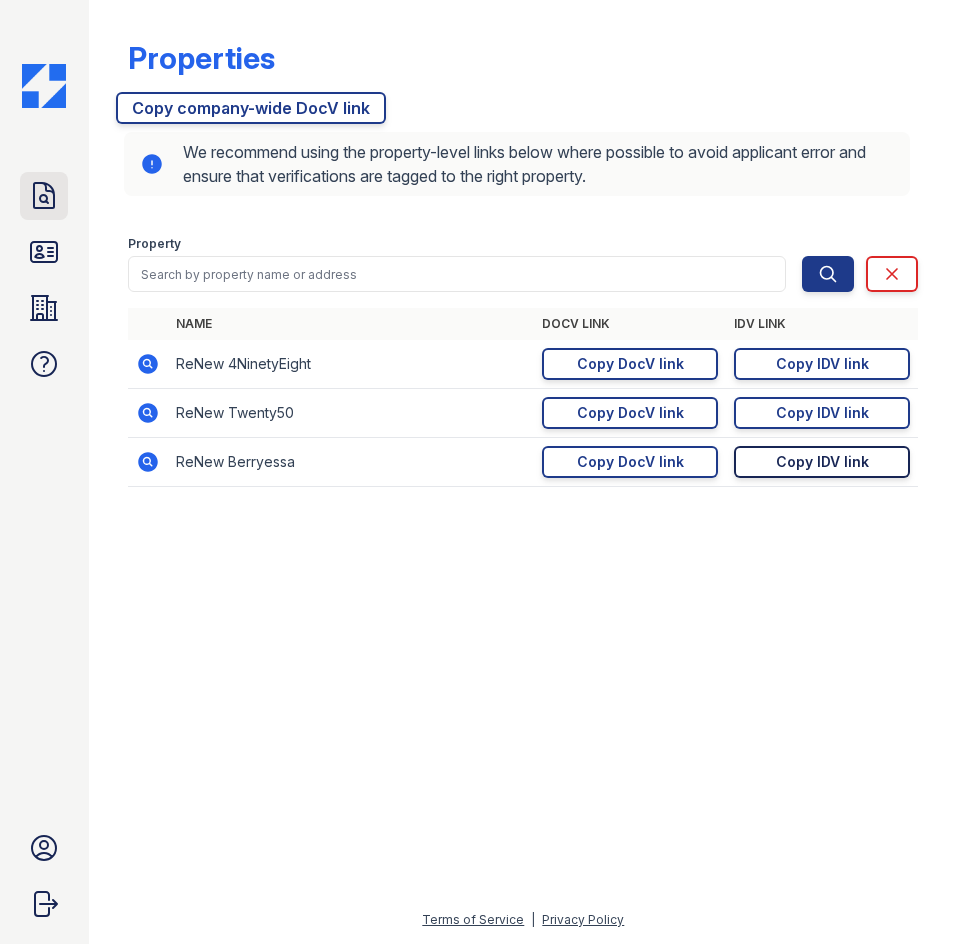 click 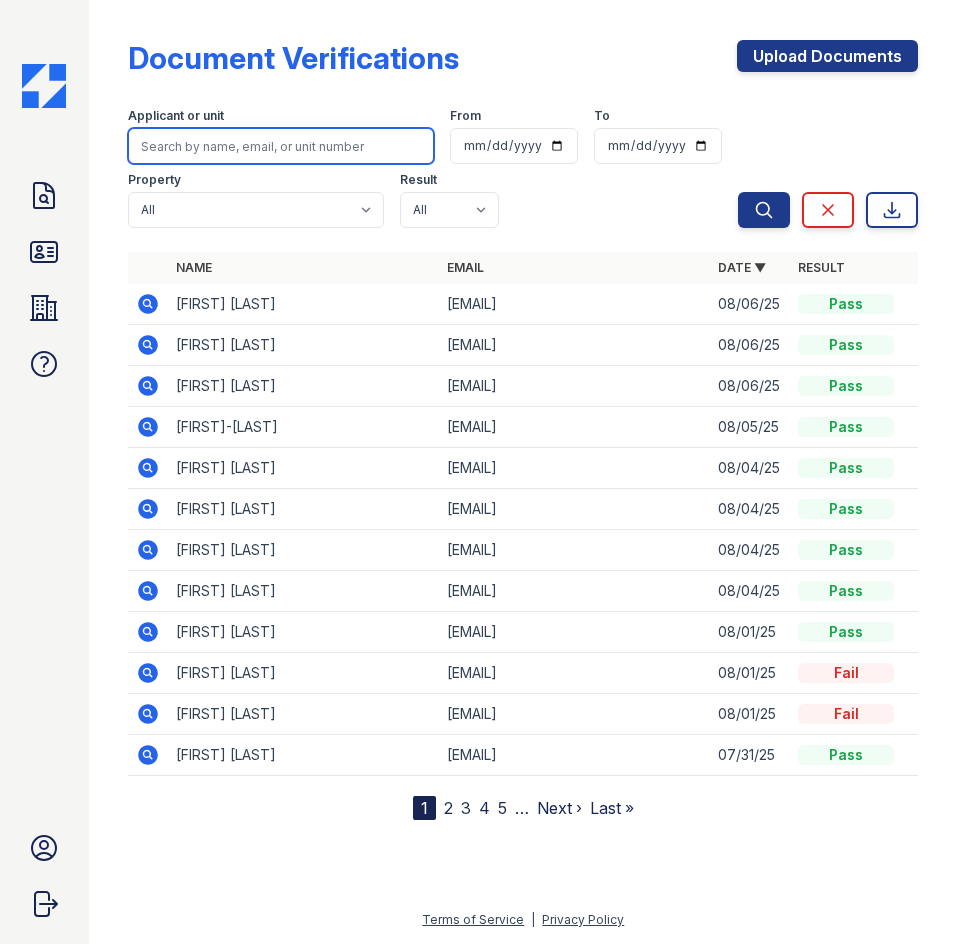 click at bounding box center (281, 146) 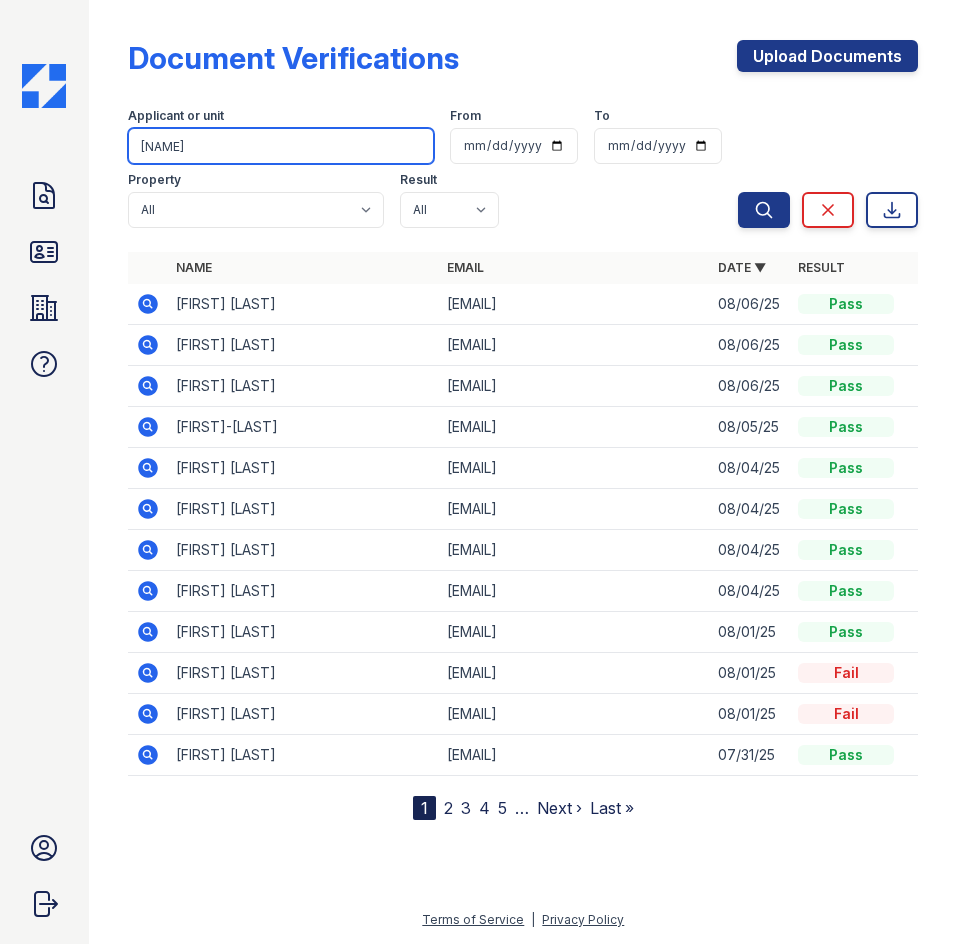 type on "anton" 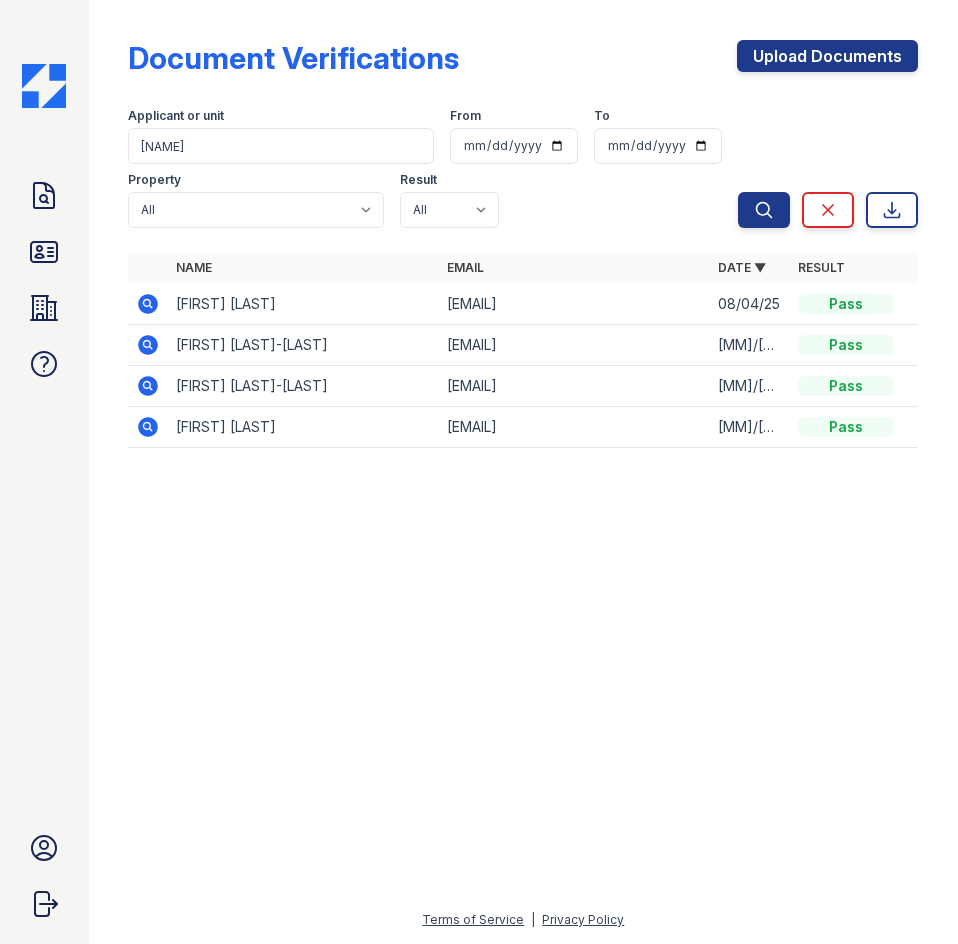 click 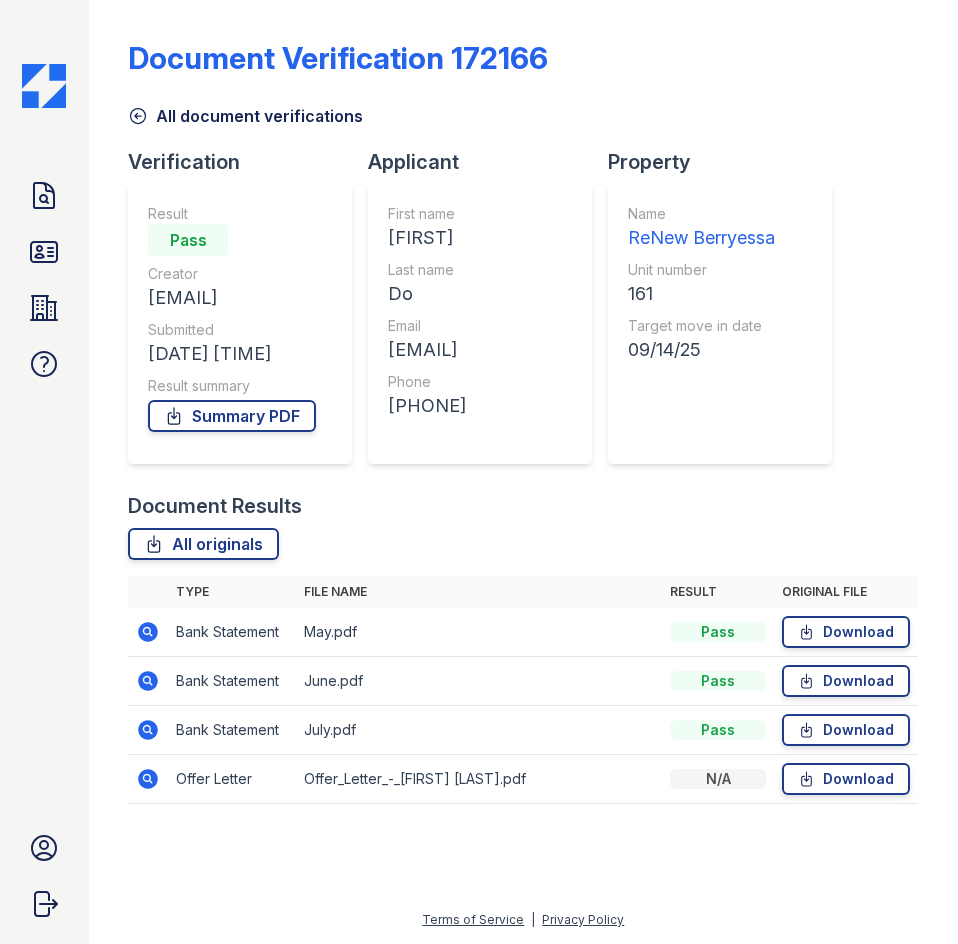 scroll, scrollTop: 0, scrollLeft: 0, axis: both 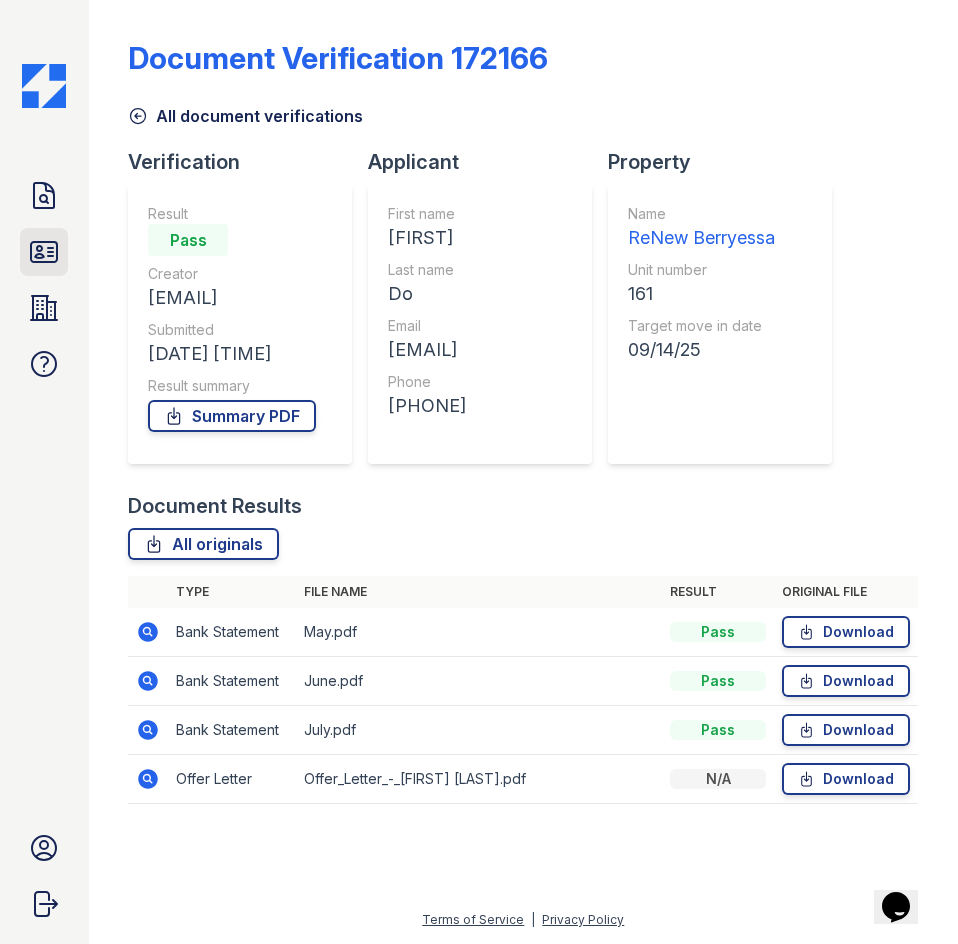 click 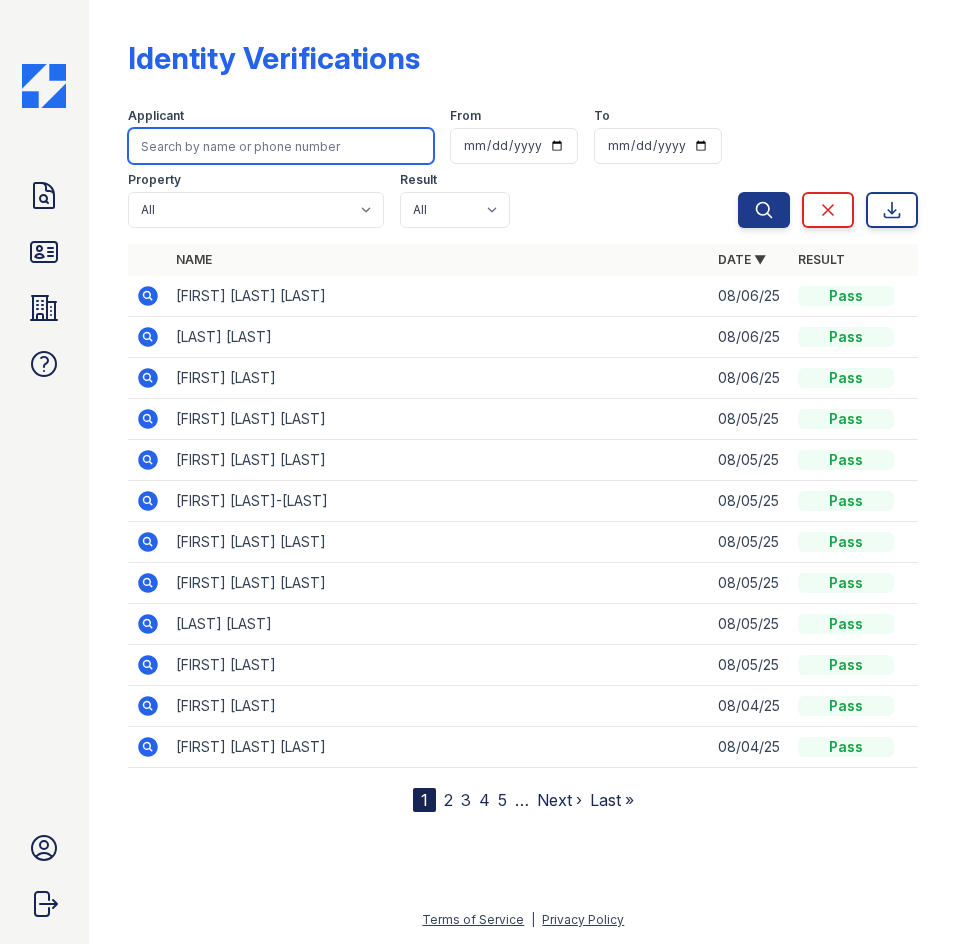click at bounding box center (281, 146) 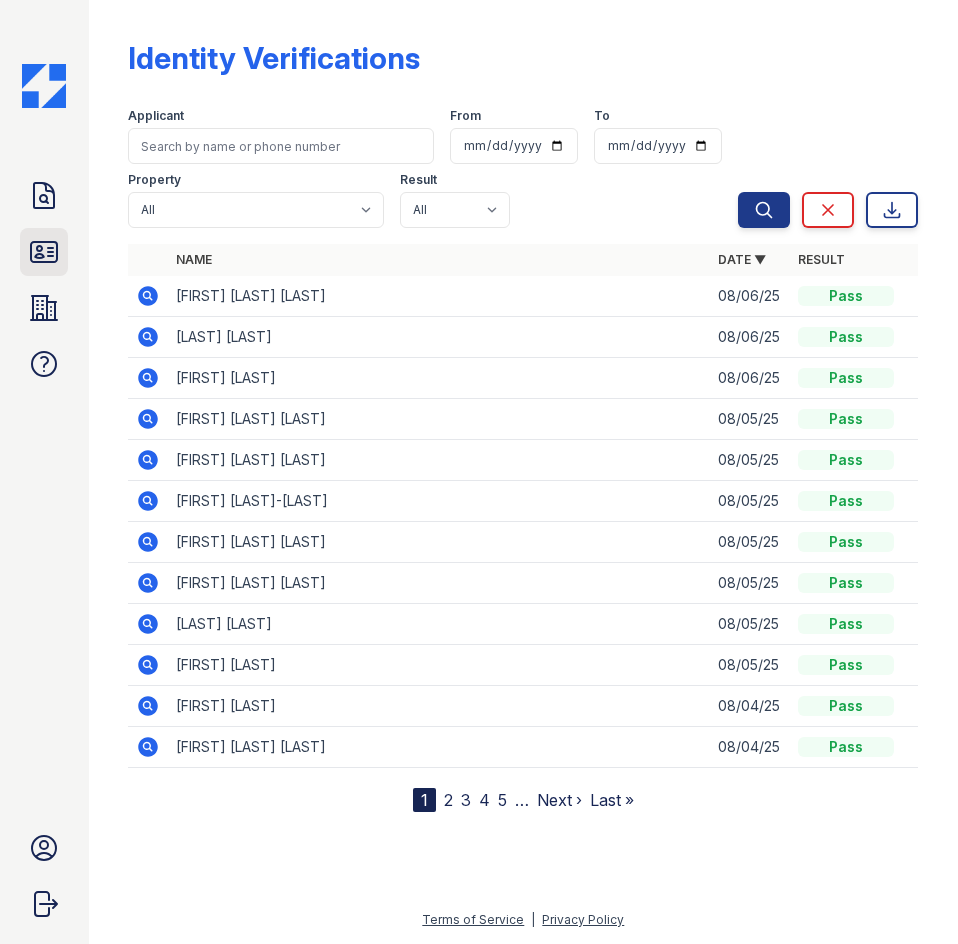 click 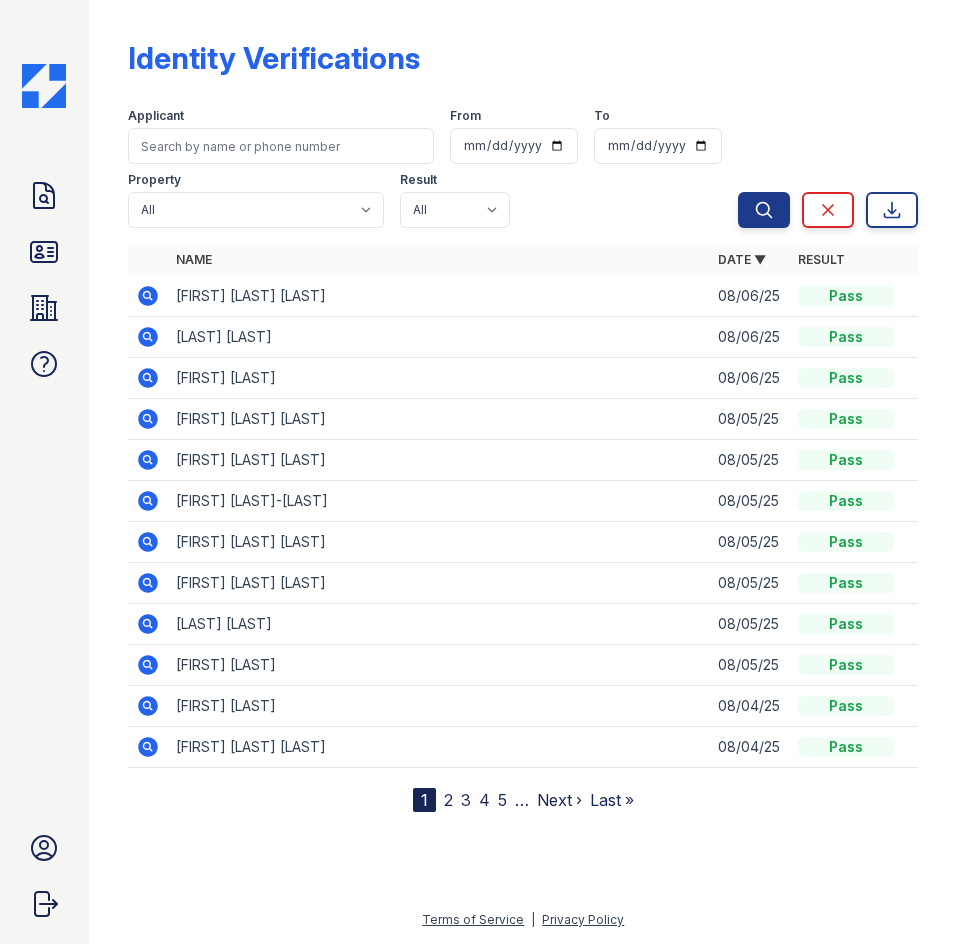click at bounding box center (281, 146) 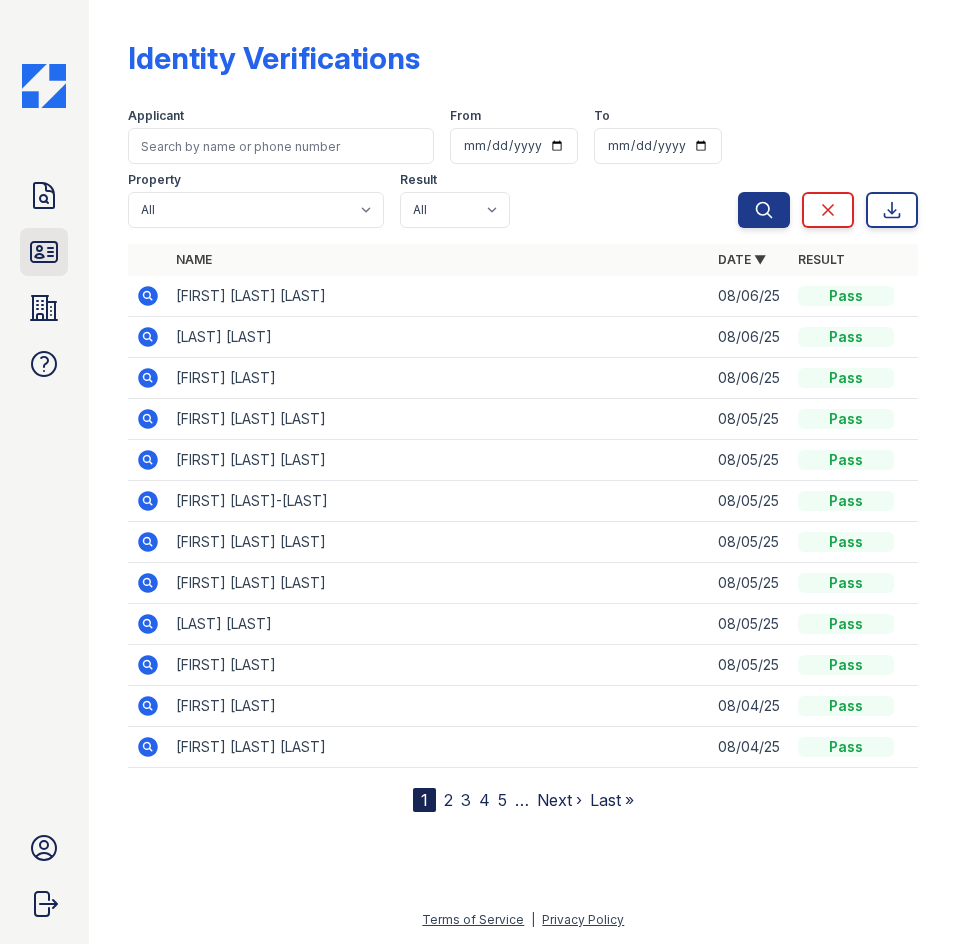 click on "ID Verifications" at bounding box center [44, 252] 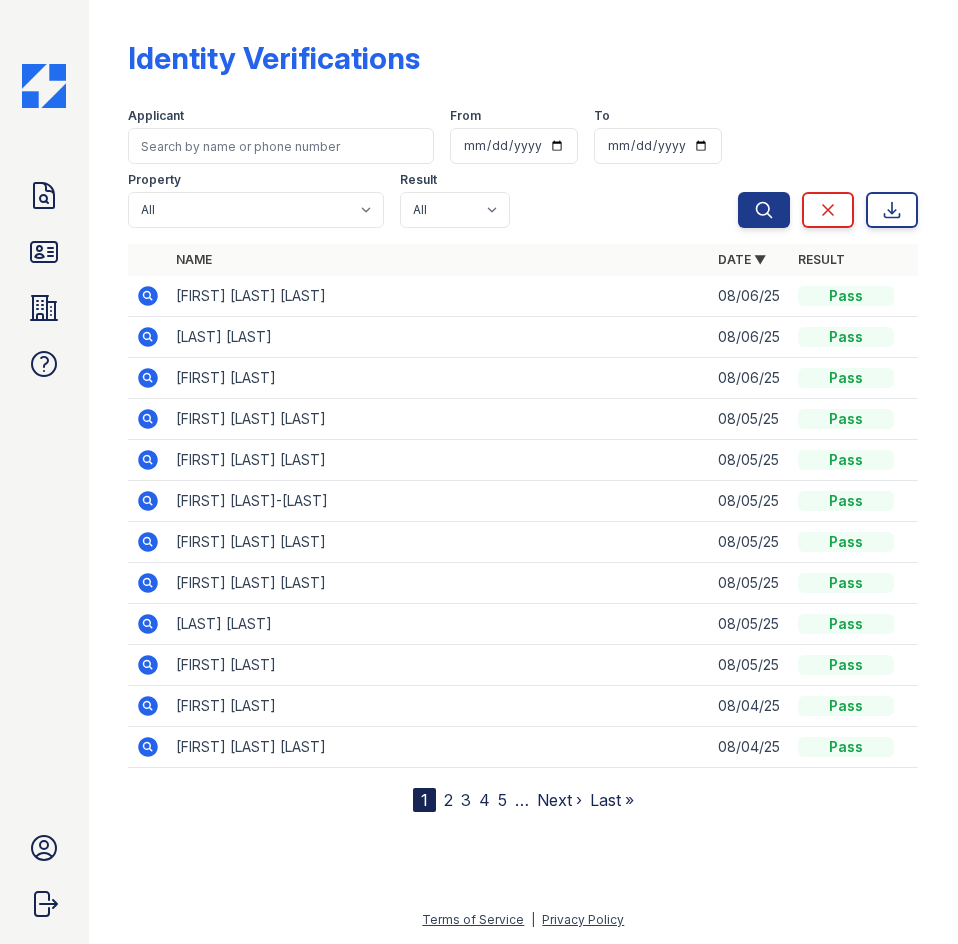 click on "ID Verifications" at bounding box center [44, 252] 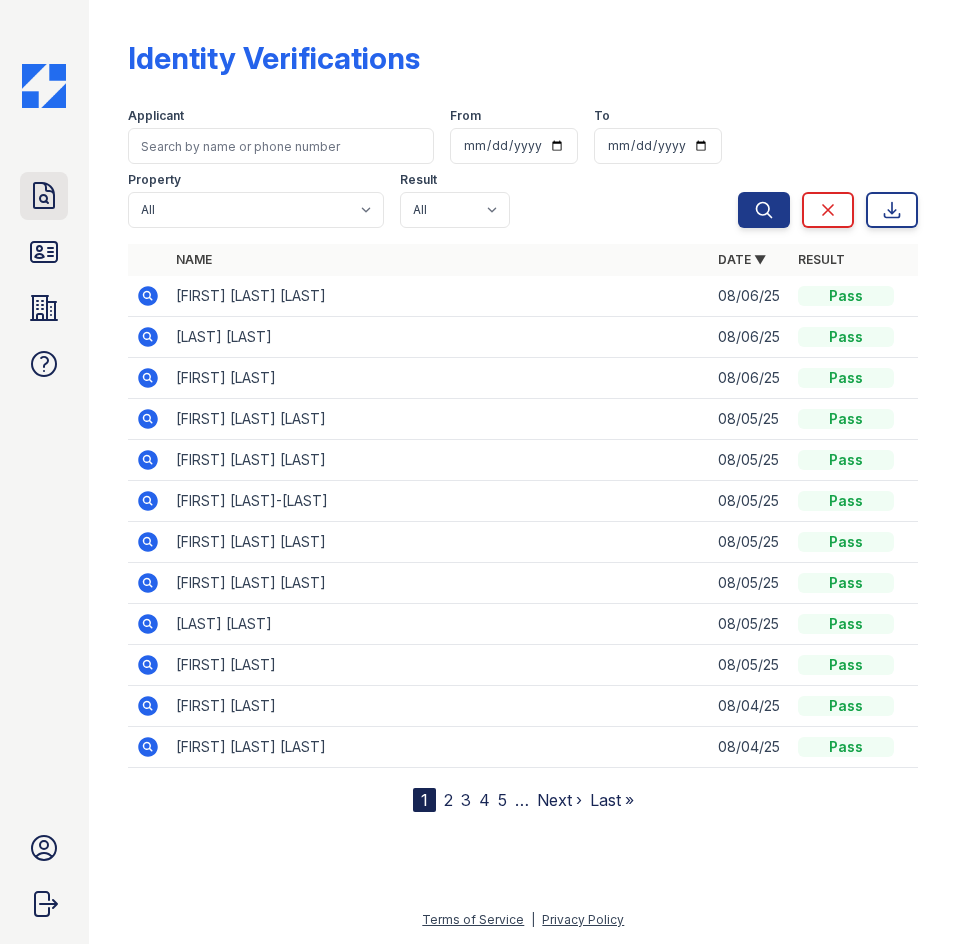 click 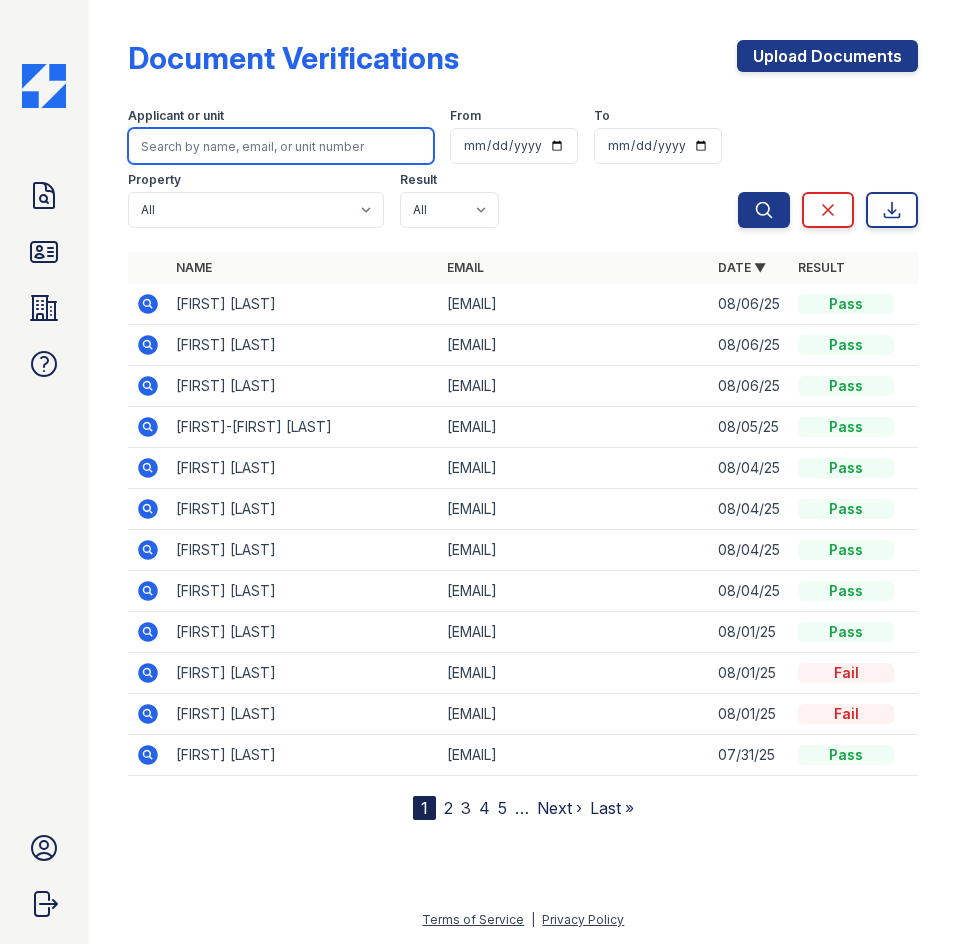 click at bounding box center (281, 146) 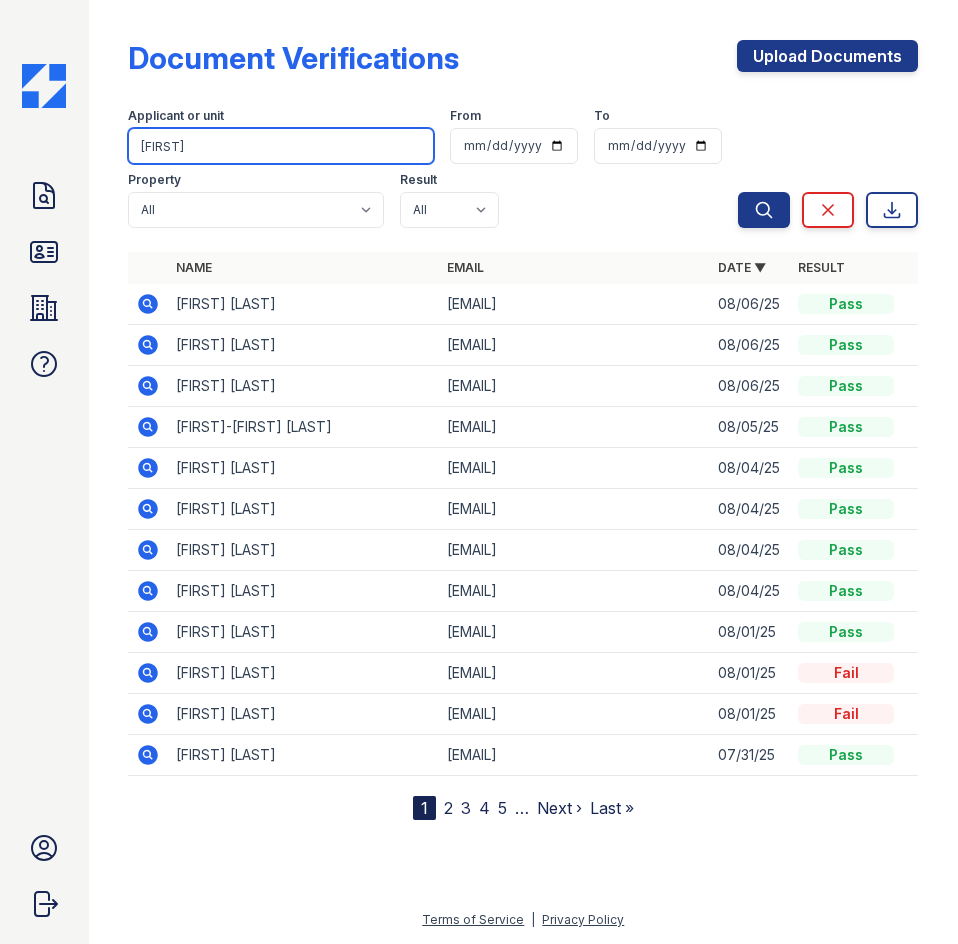type on "hannah" 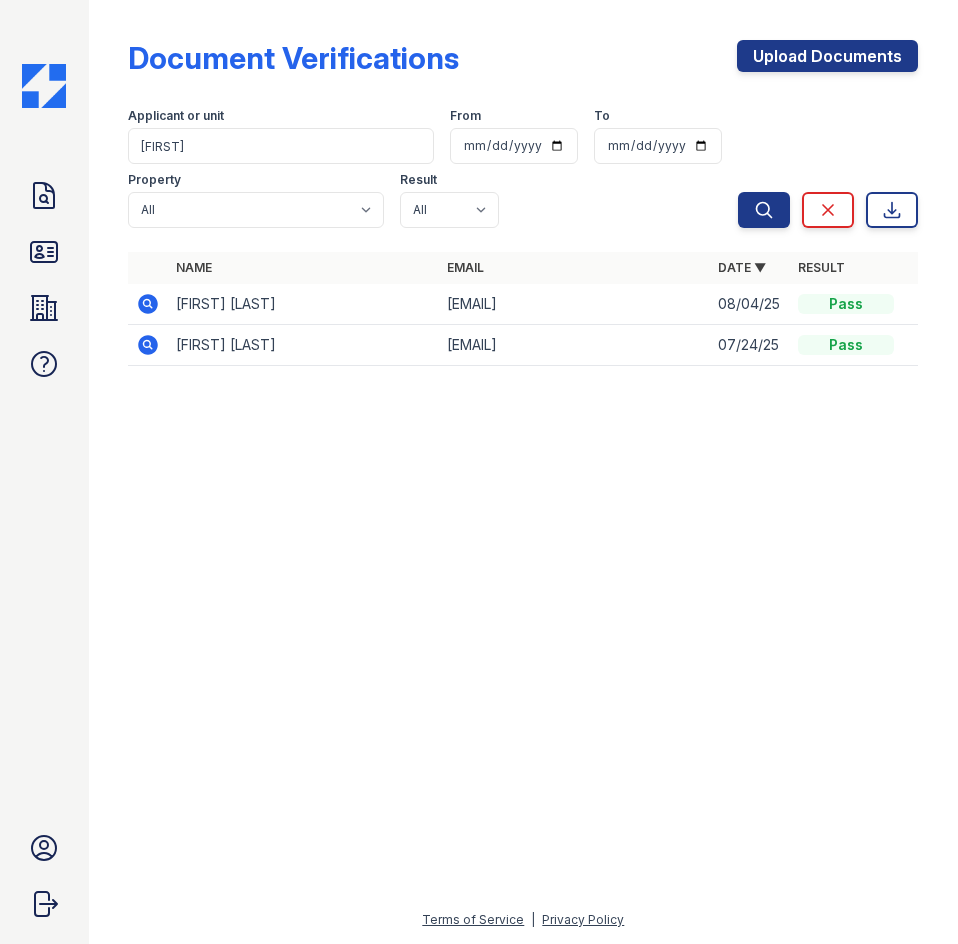 click 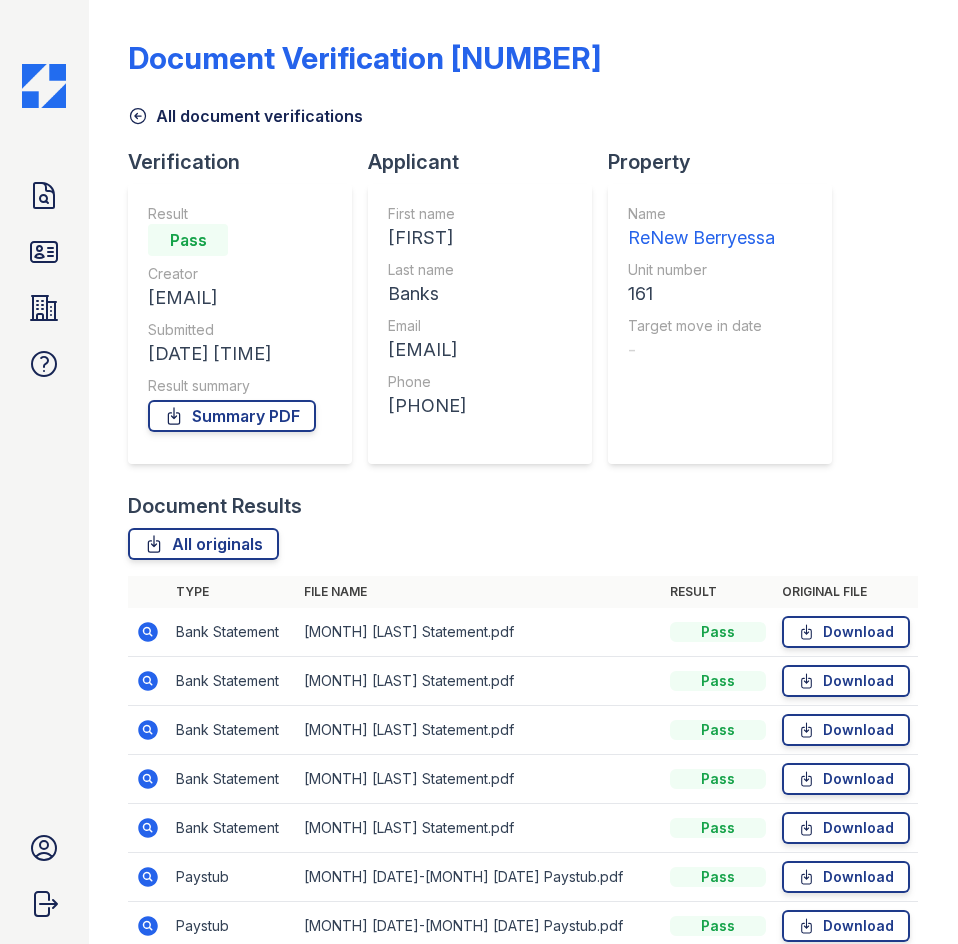 scroll, scrollTop: 0, scrollLeft: 0, axis: both 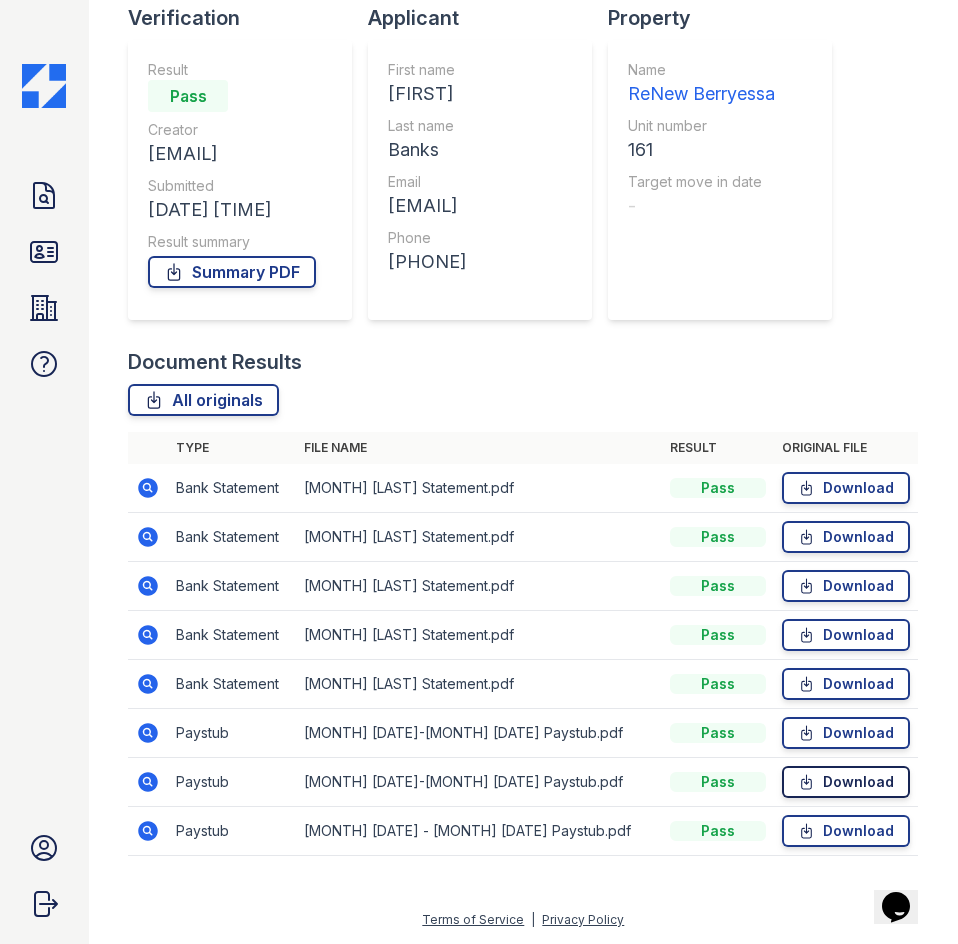 click on "Download" at bounding box center [846, 782] 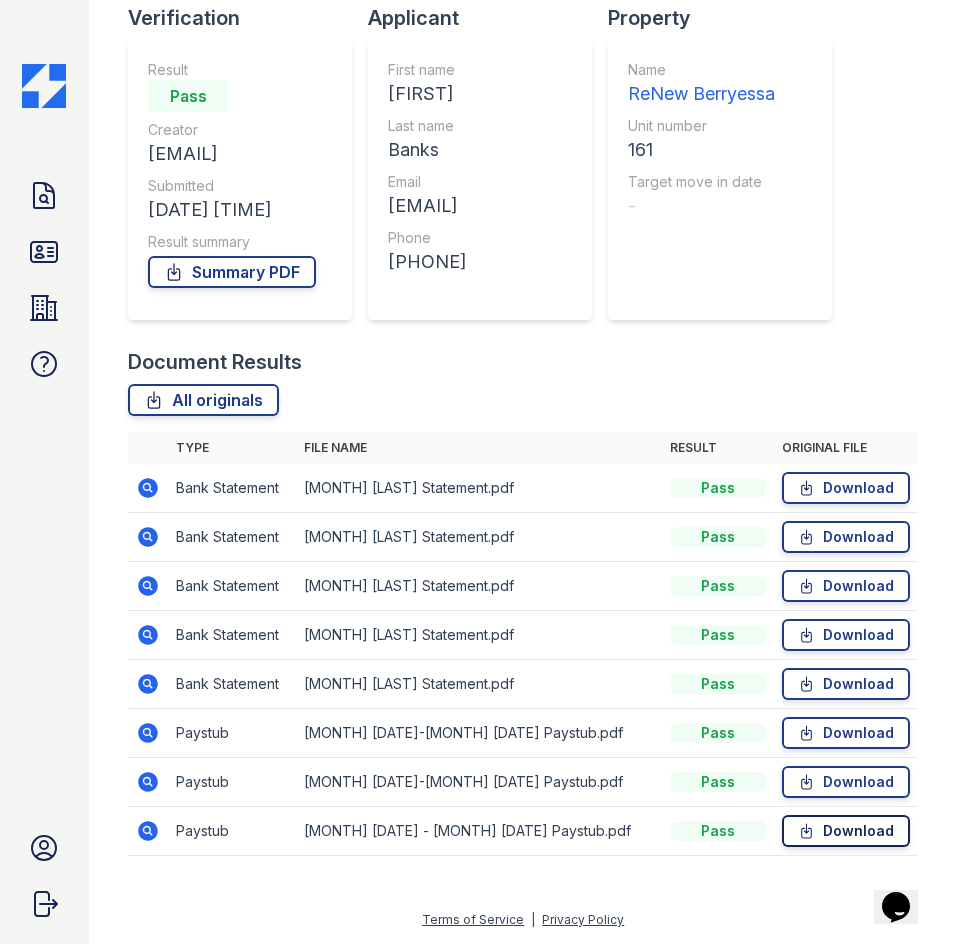 click on "Download" at bounding box center [846, 831] 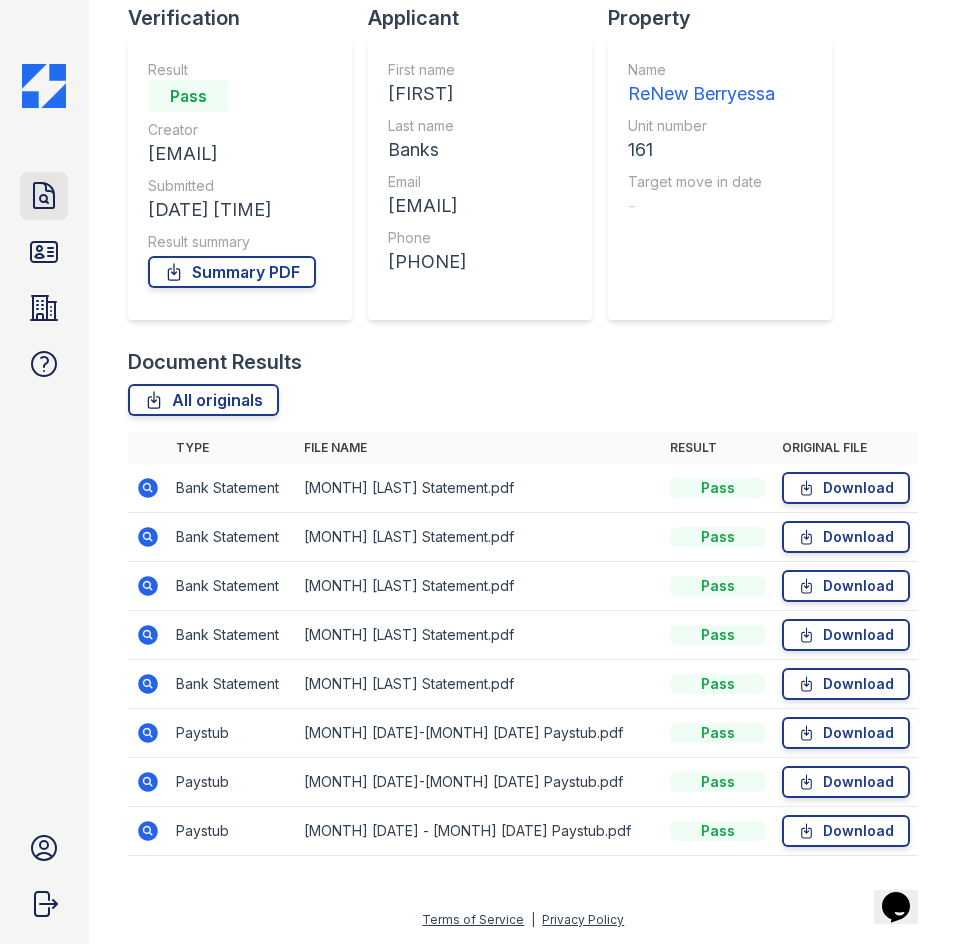 click 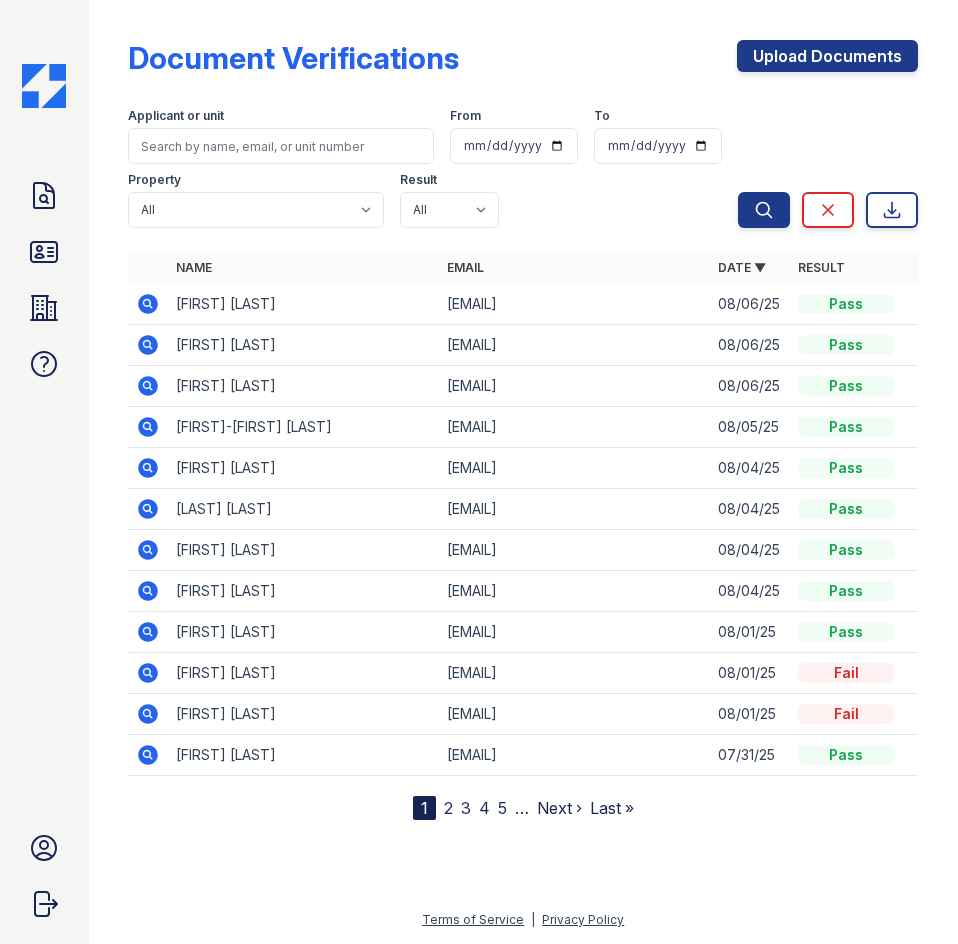 click 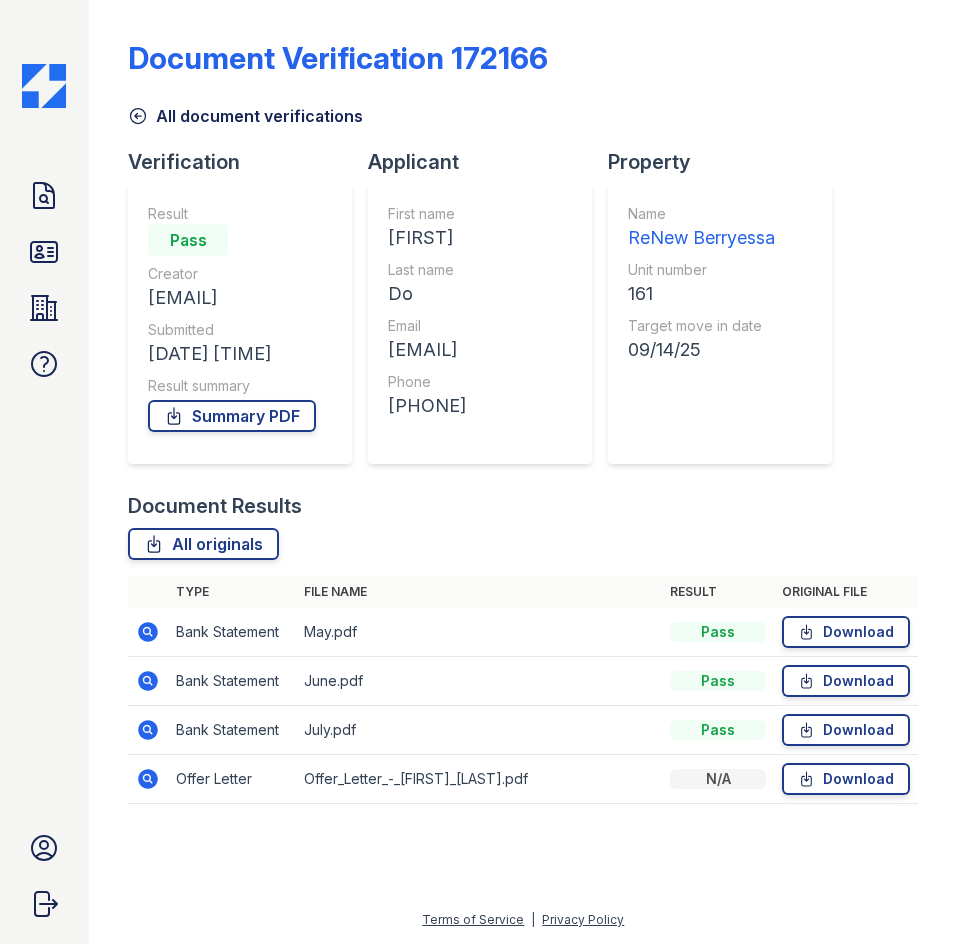 scroll, scrollTop: 0, scrollLeft: 0, axis: both 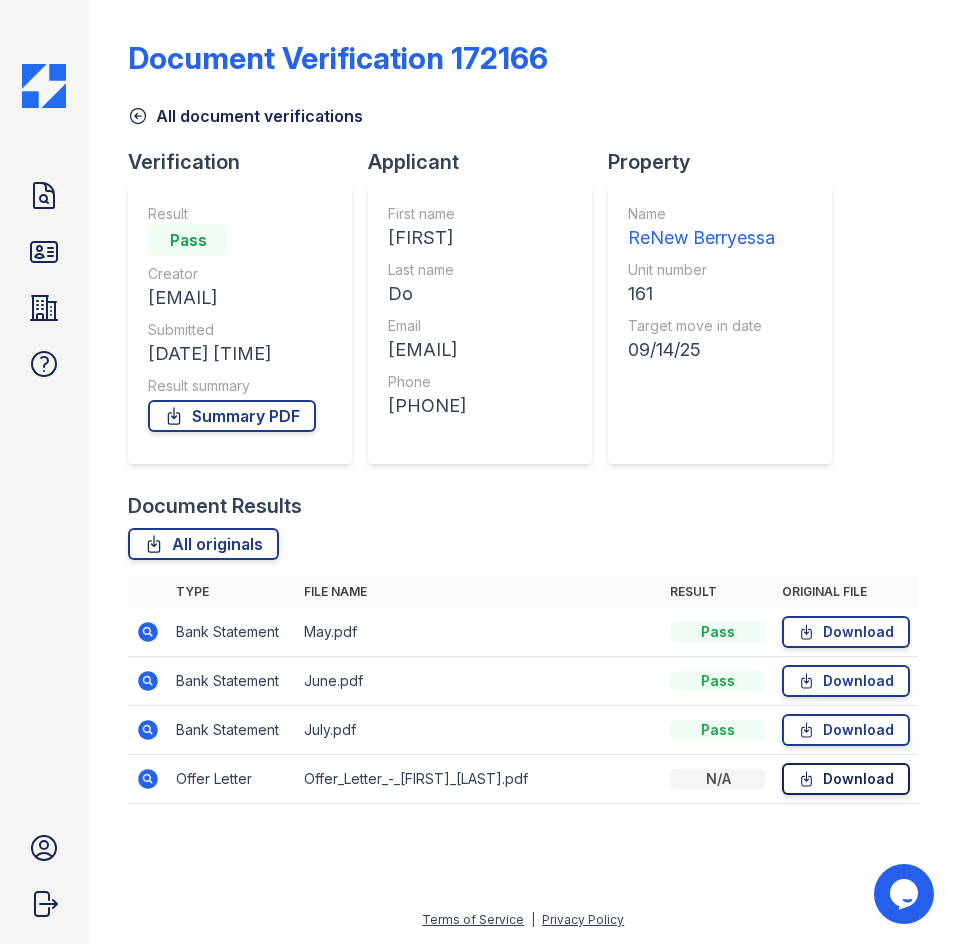 click on "Download" at bounding box center [846, 779] 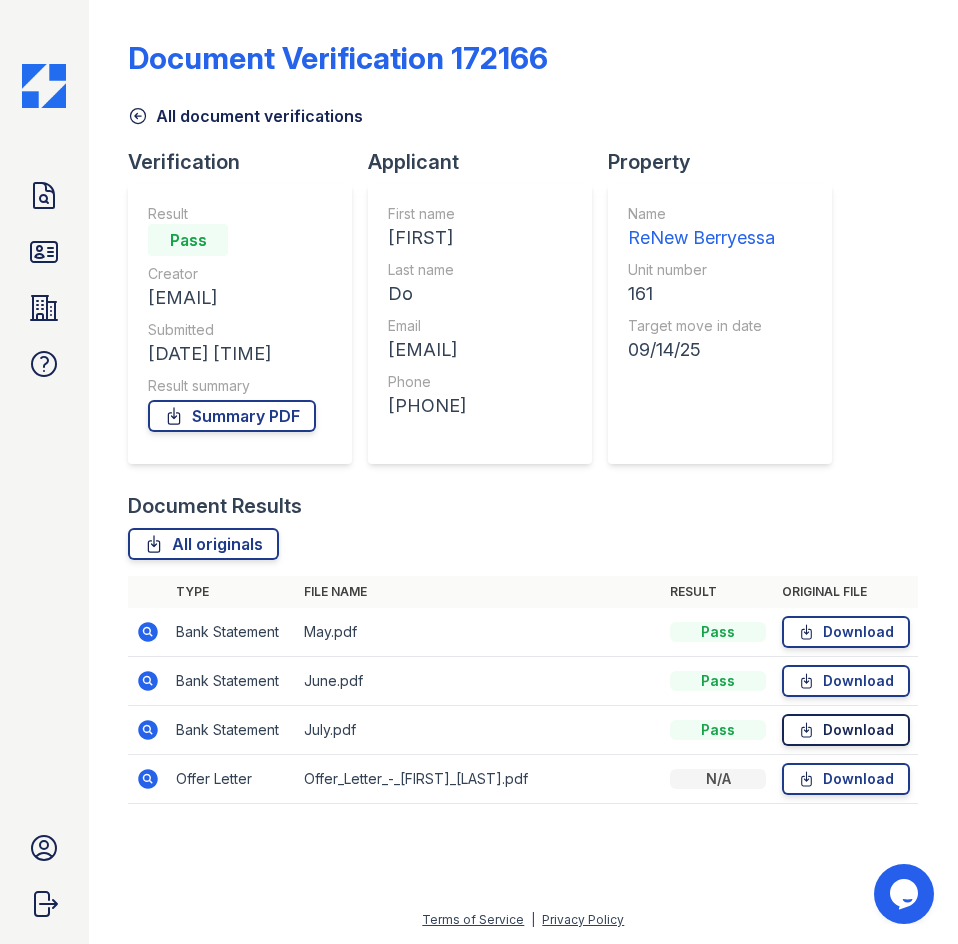 click on "Download" at bounding box center [846, 730] 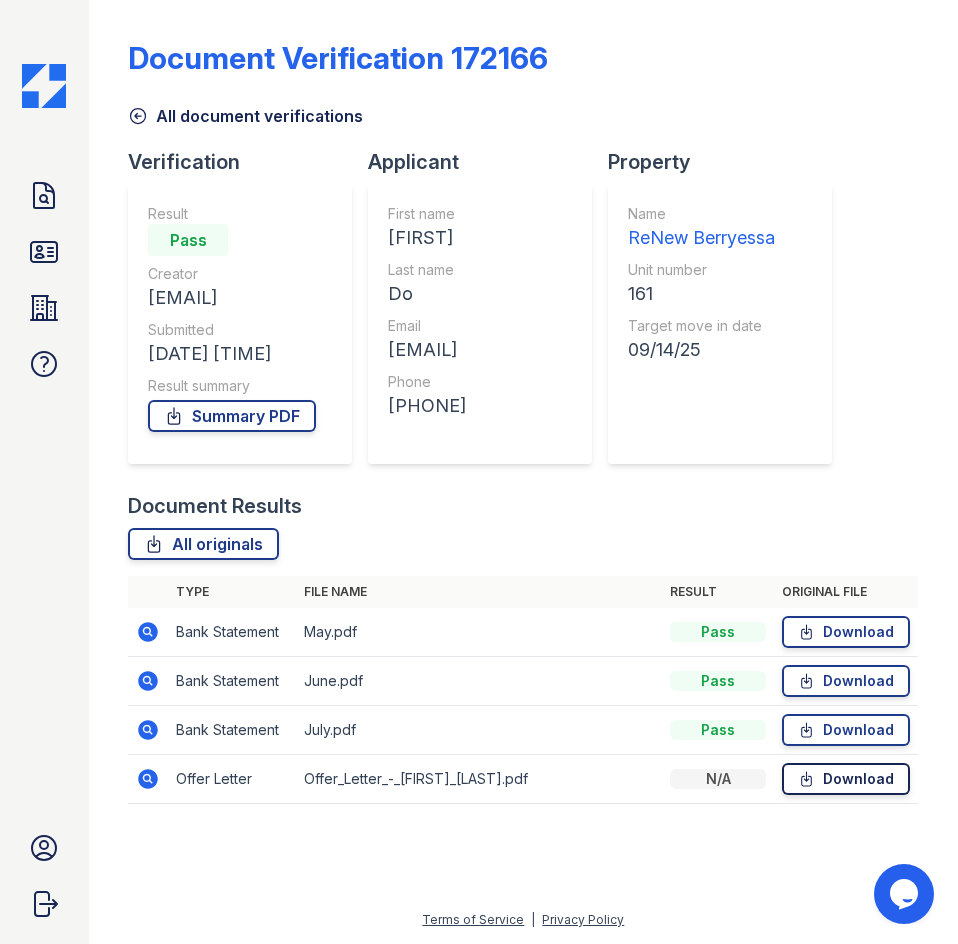 click on "Download" at bounding box center (846, 779) 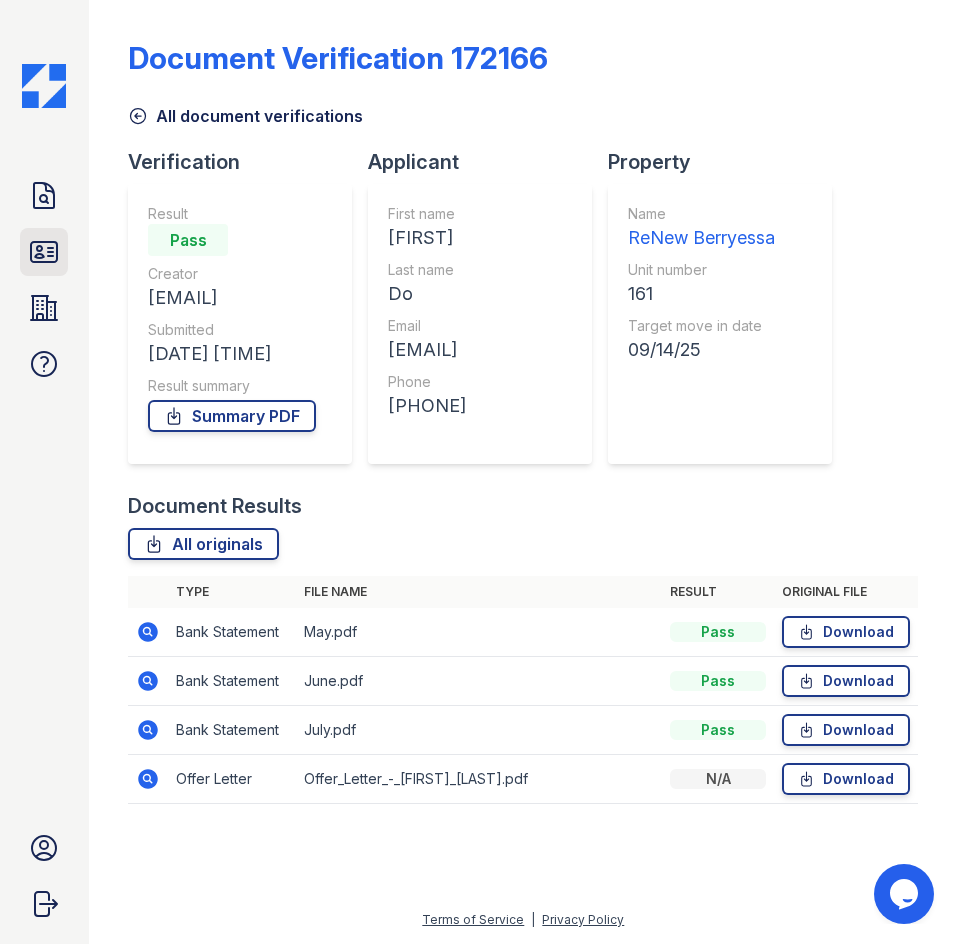 click 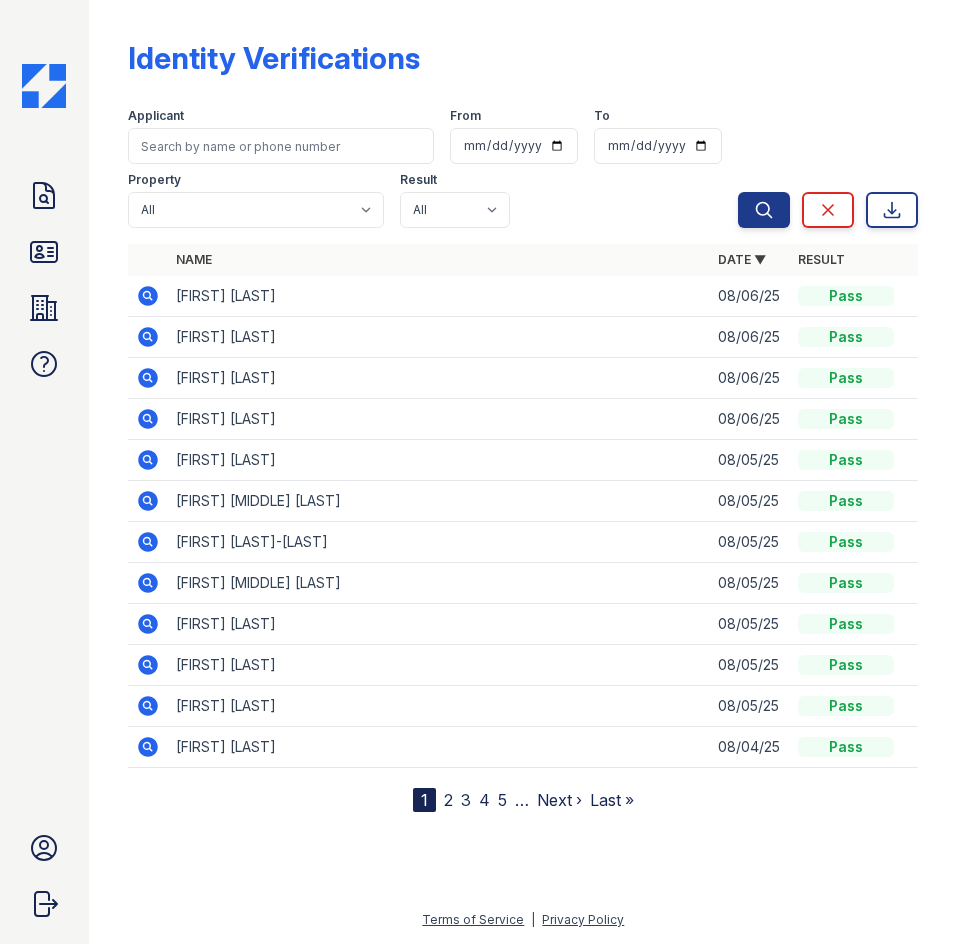 click 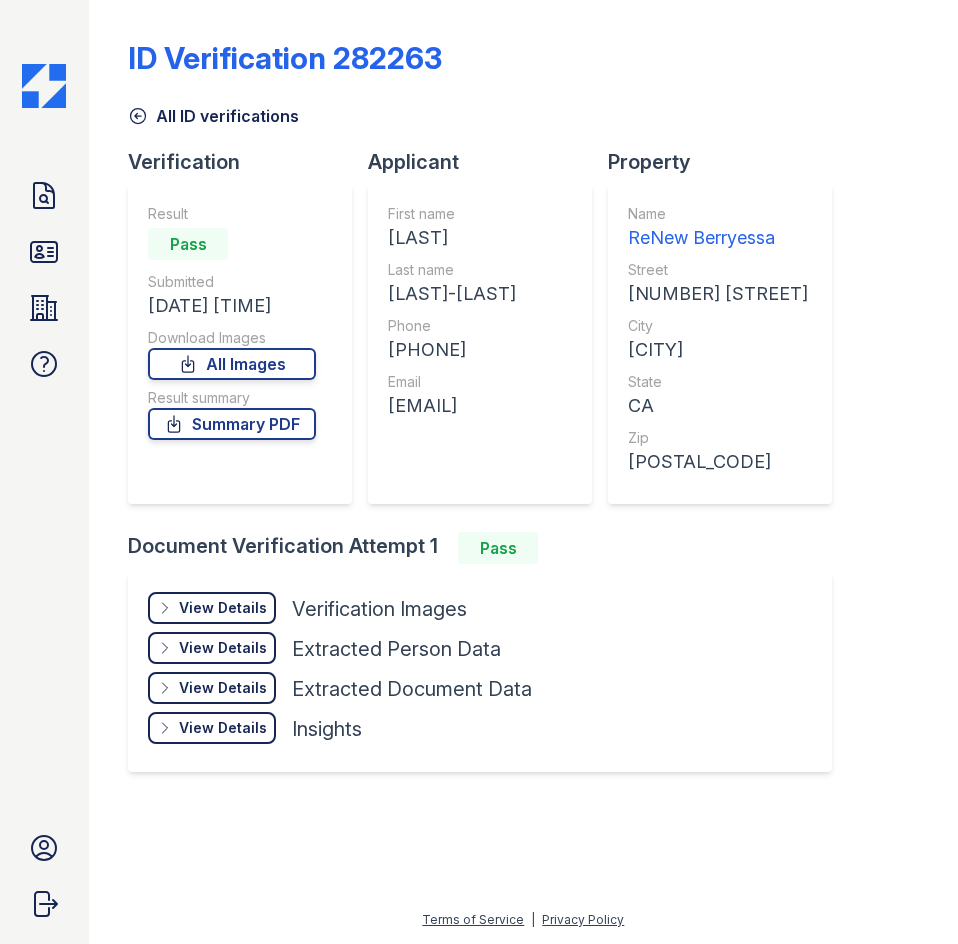 scroll, scrollTop: 0, scrollLeft: 0, axis: both 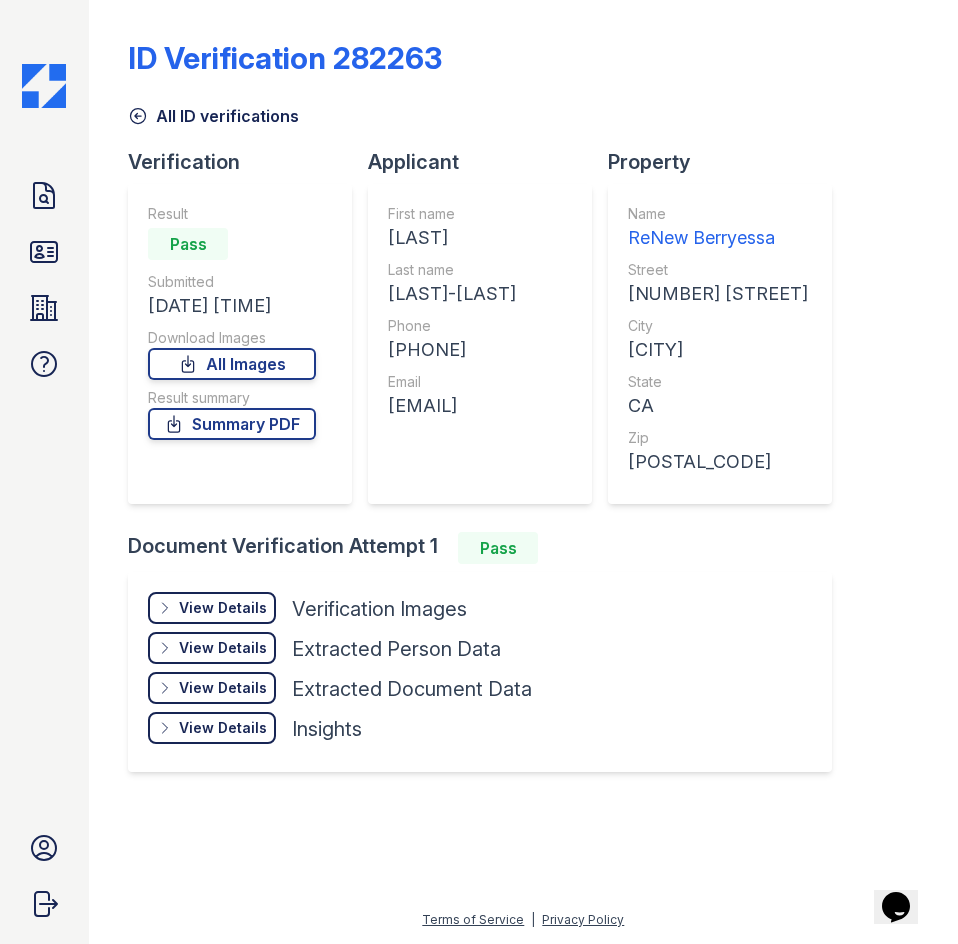 drag, startPoint x: 175, startPoint y: 625, endPoint x: 181, endPoint y: 616, distance: 10.816654 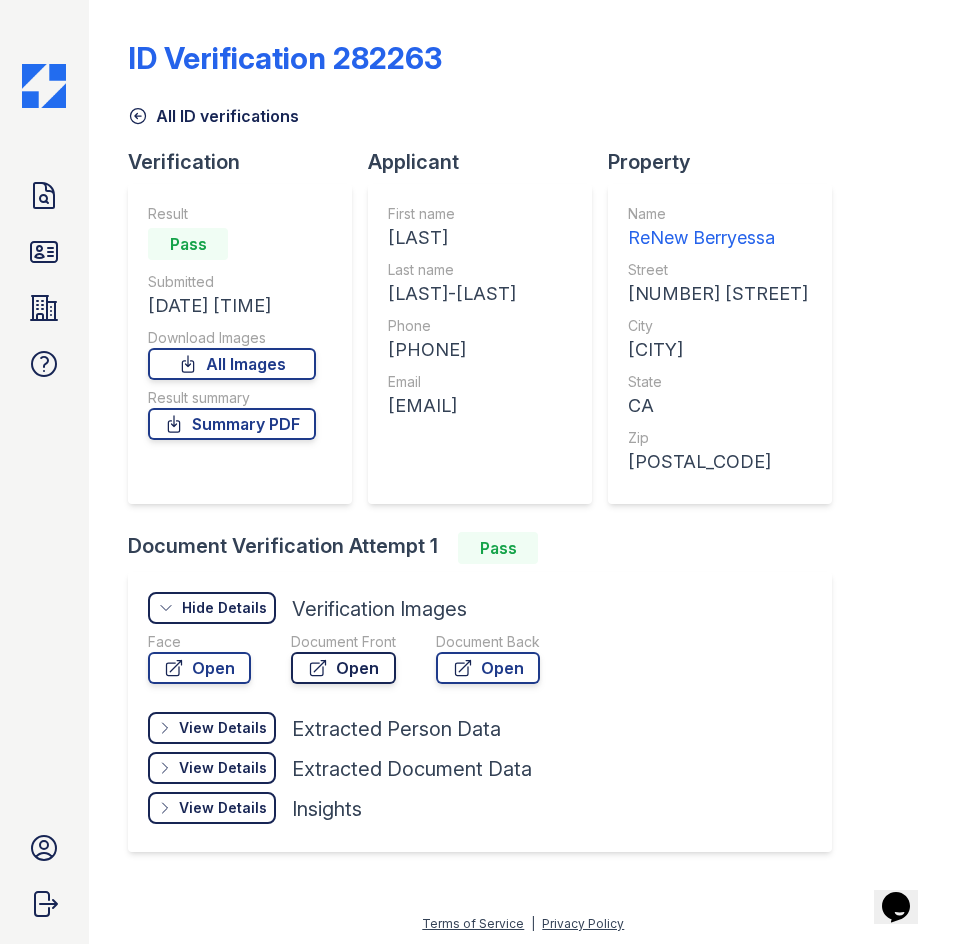 click on "Open" at bounding box center (343, 668) 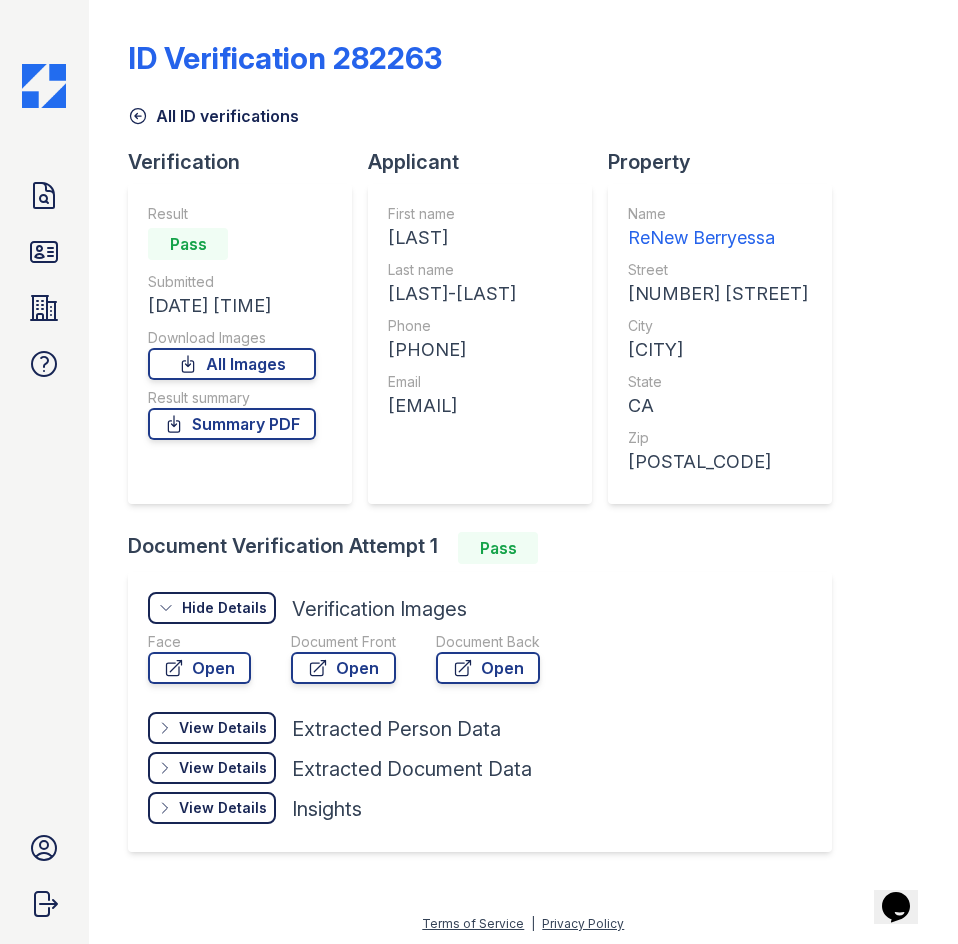 click on "[PHONE]" at bounding box center (452, 350) 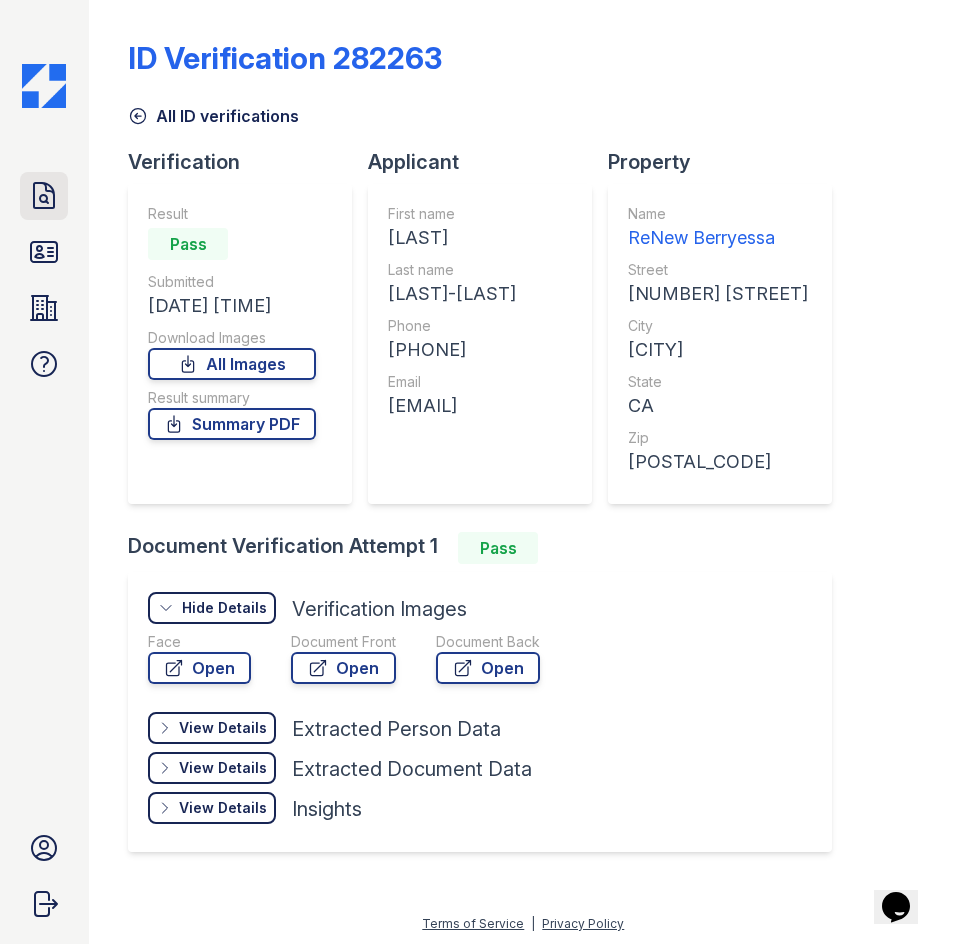 click 